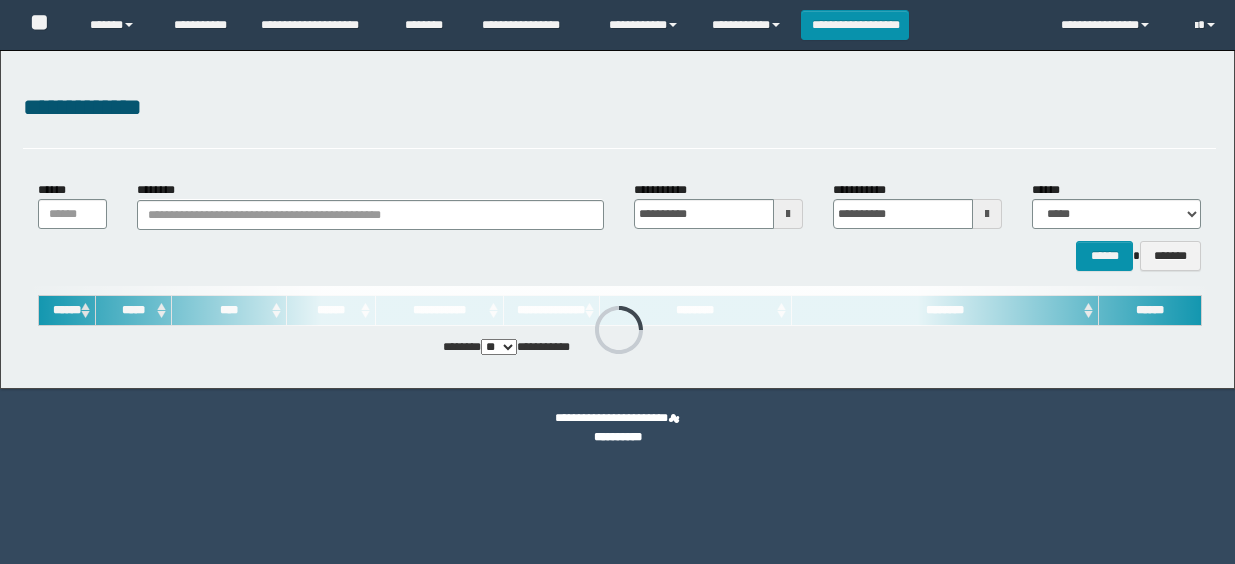 scroll, scrollTop: 0, scrollLeft: 0, axis: both 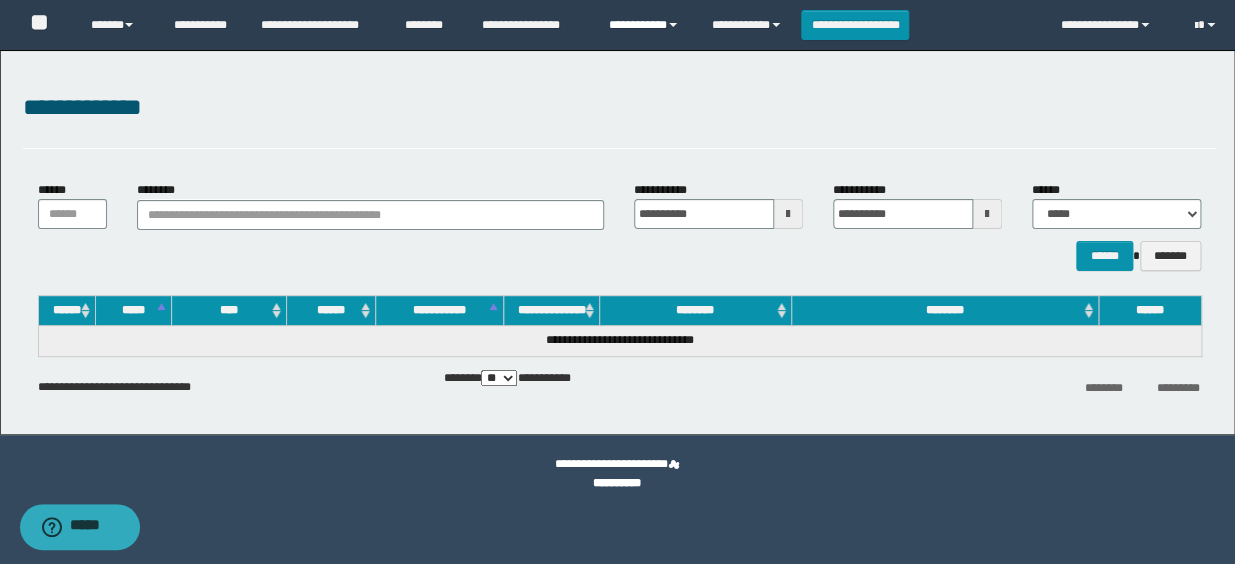 click on "**********" at bounding box center (645, 25) 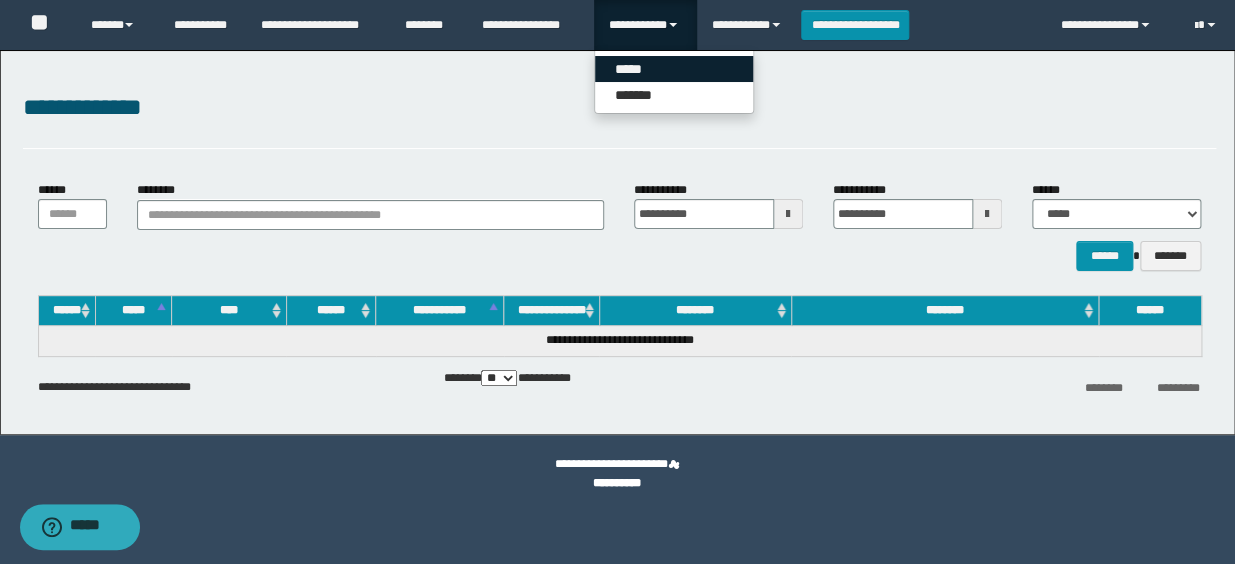 click on "*****" at bounding box center [674, 69] 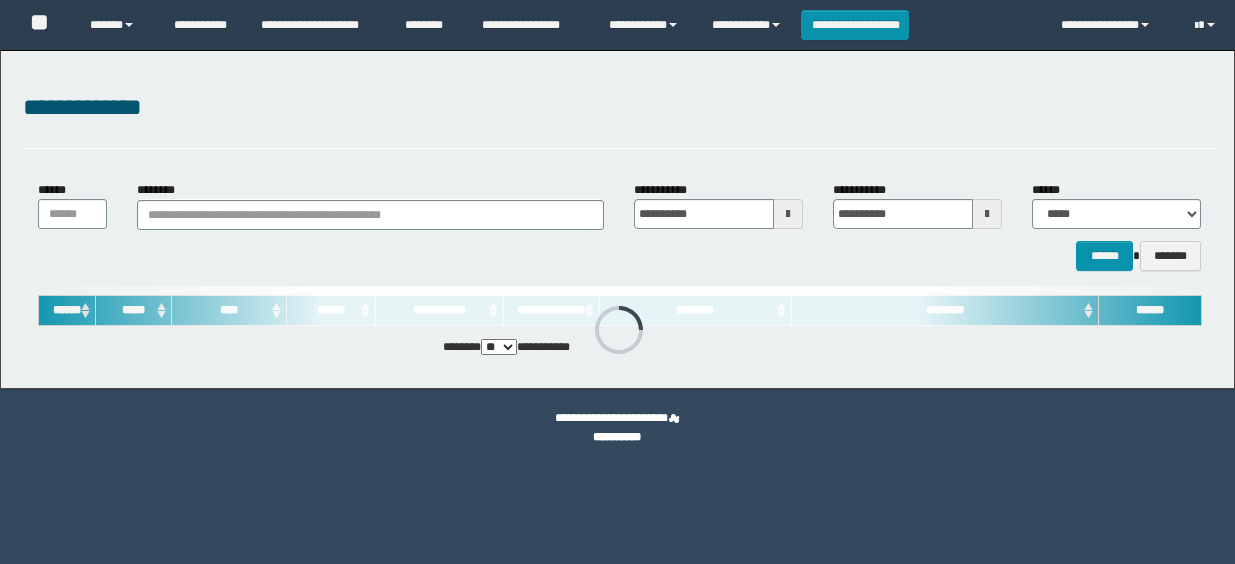 scroll, scrollTop: 0, scrollLeft: 0, axis: both 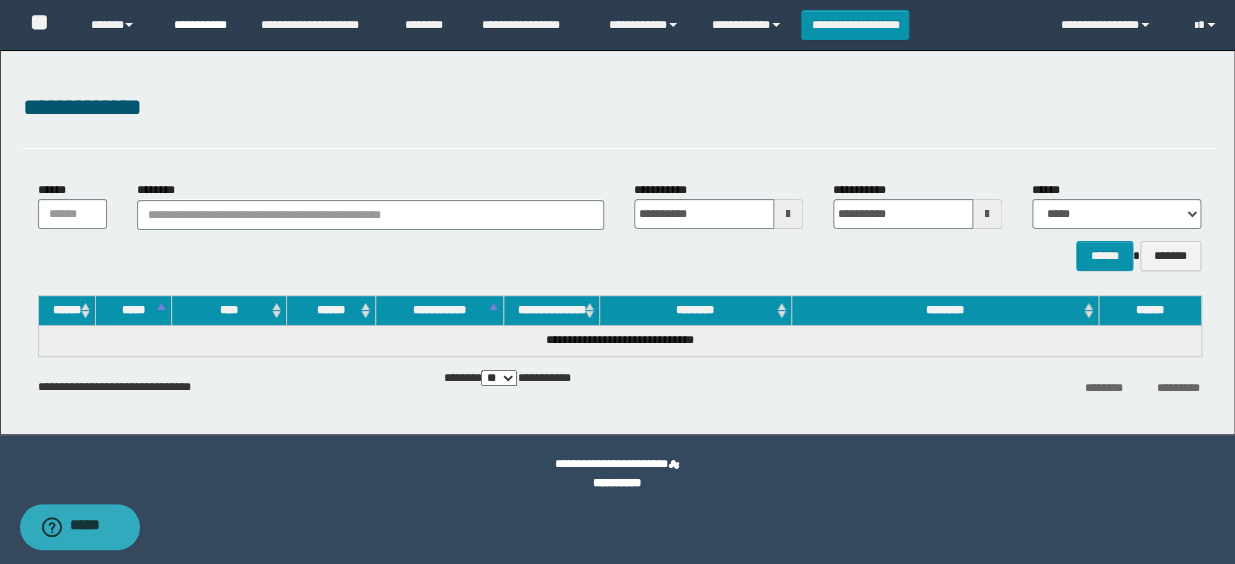 click on "**********" at bounding box center [202, 25] 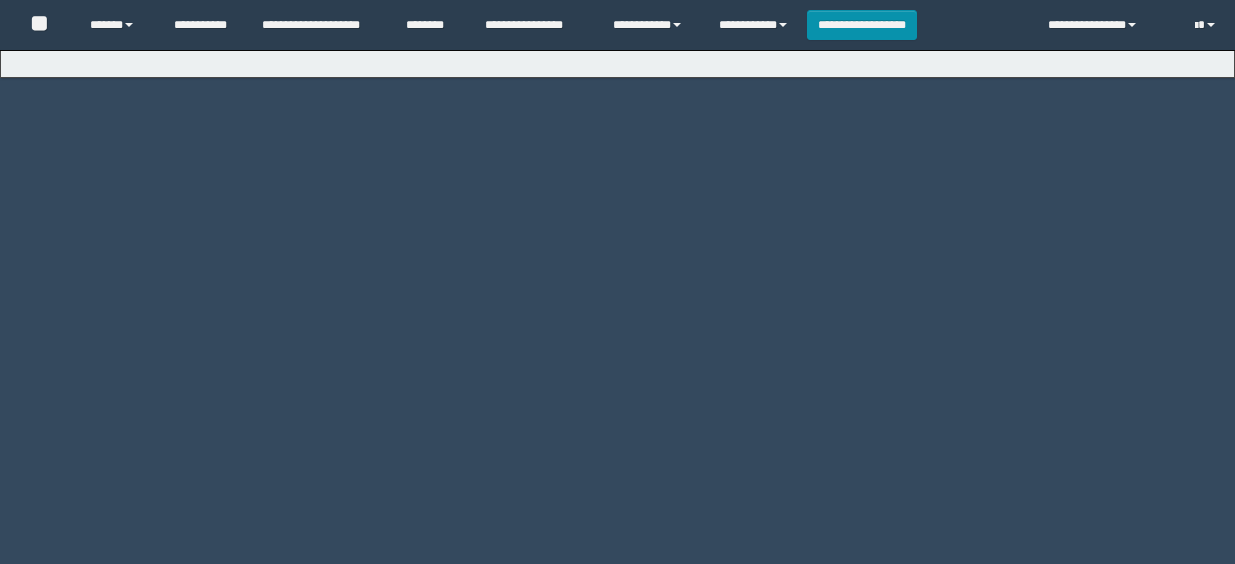 scroll, scrollTop: 0, scrollLeft: 0, axis: both 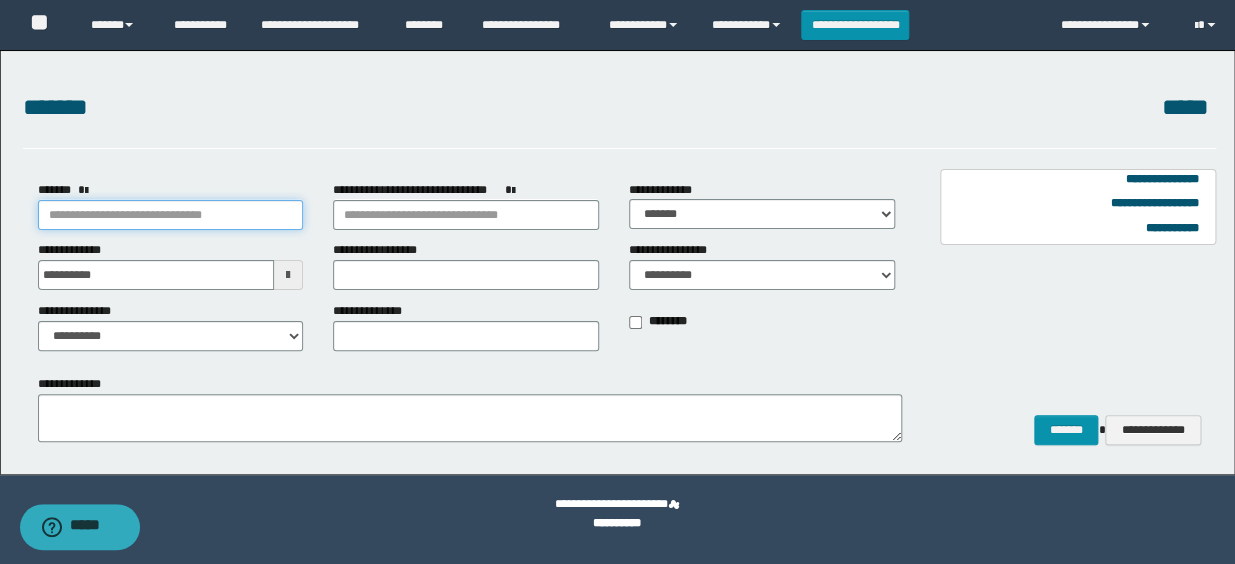 click on "*******" at bounding box center (171, 215) 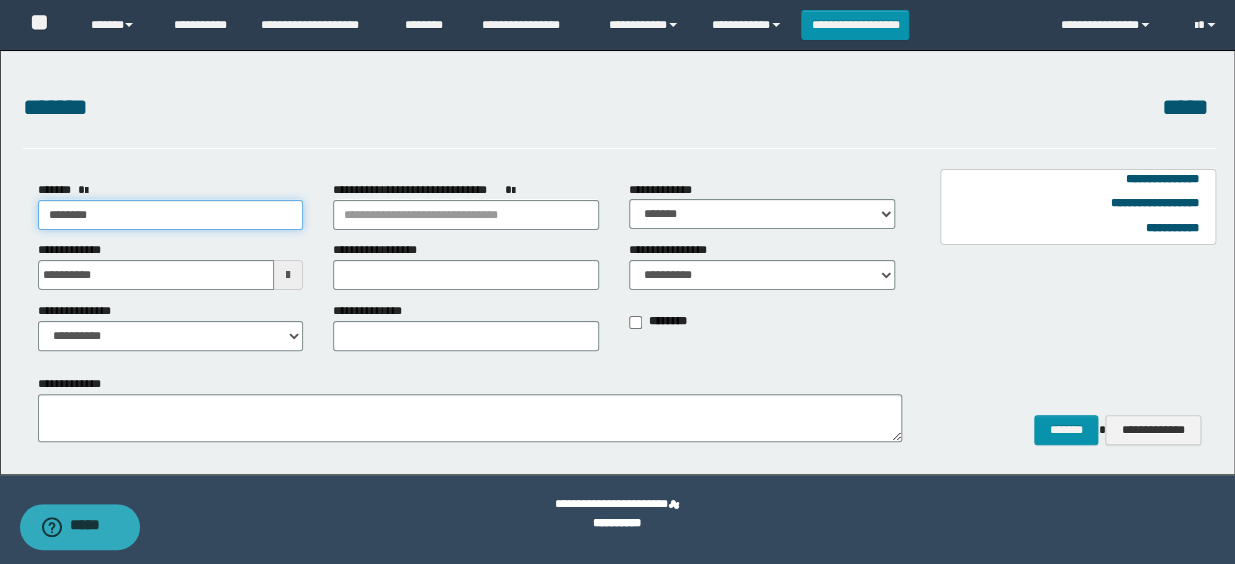 type on "*******" 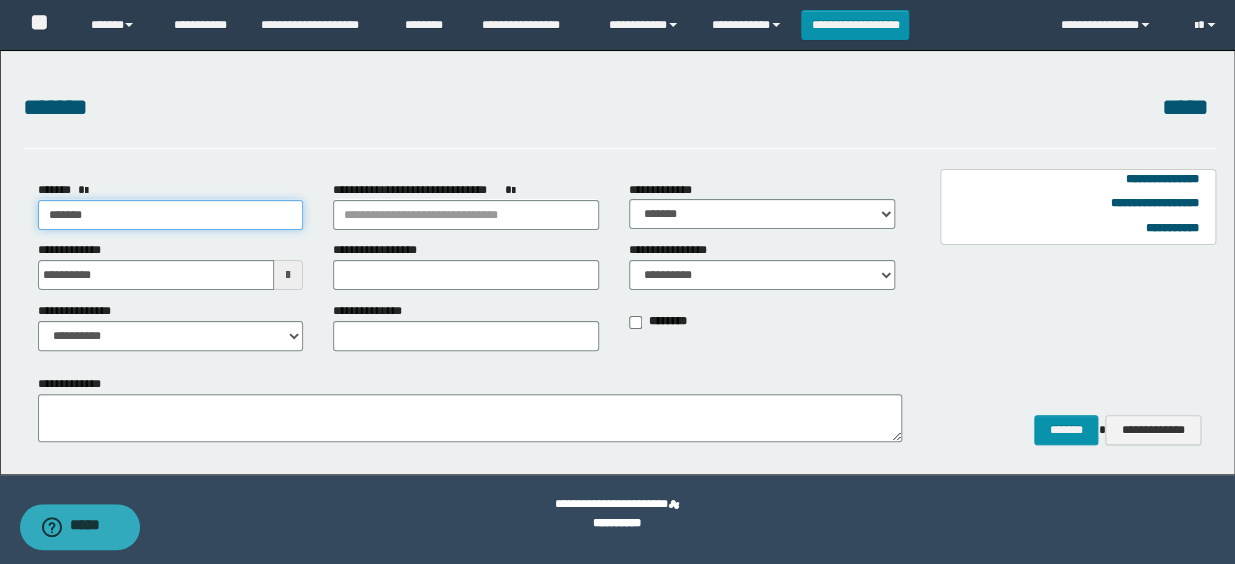 type on "*******" 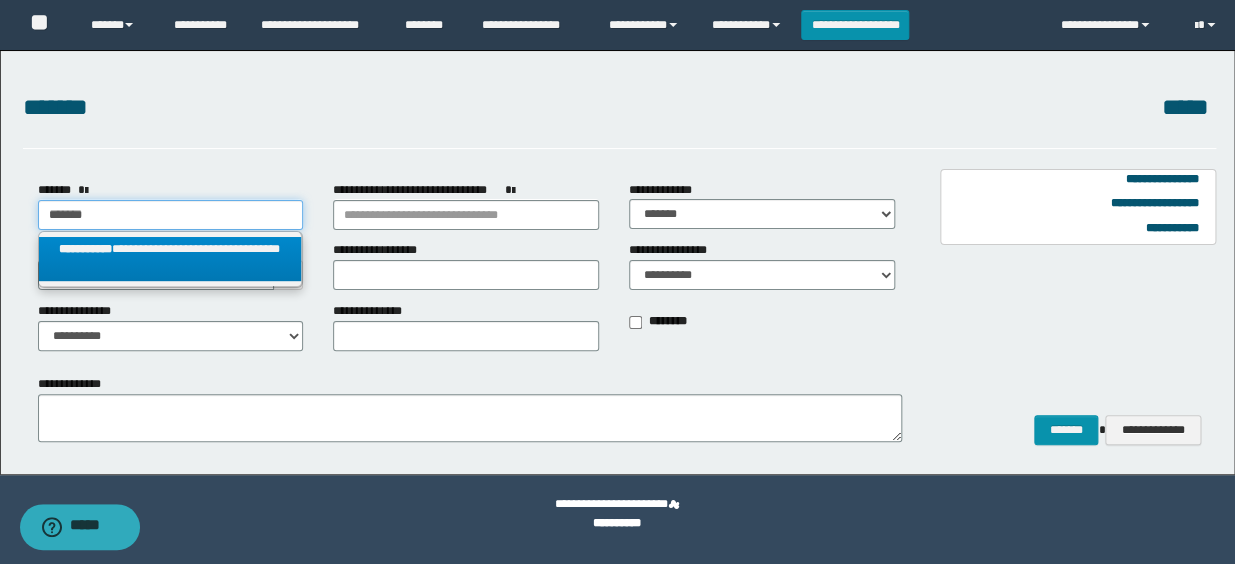 type on "*******" 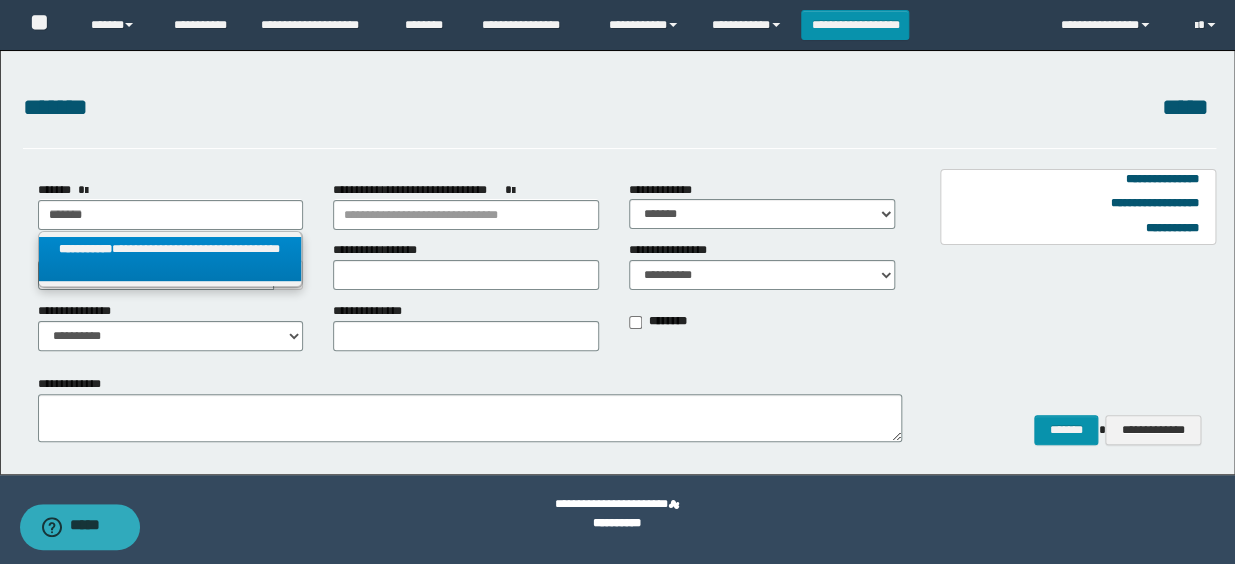 click on "**********" at bounding box center (170, 259) 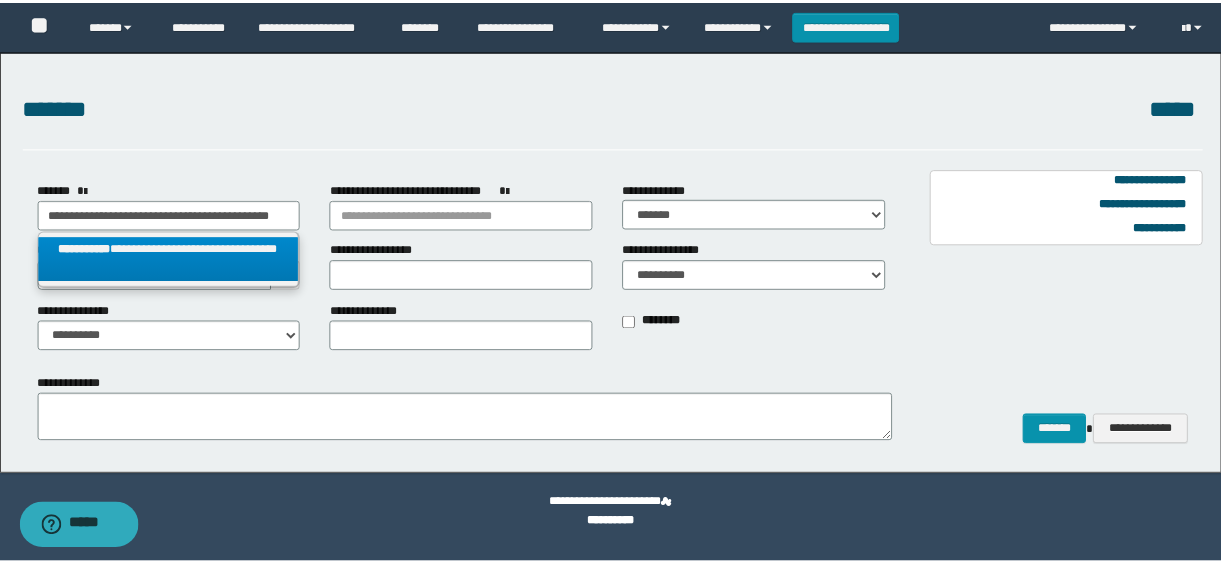 scroll, scrollTop: 0, scrollLeft: 0, axis: both 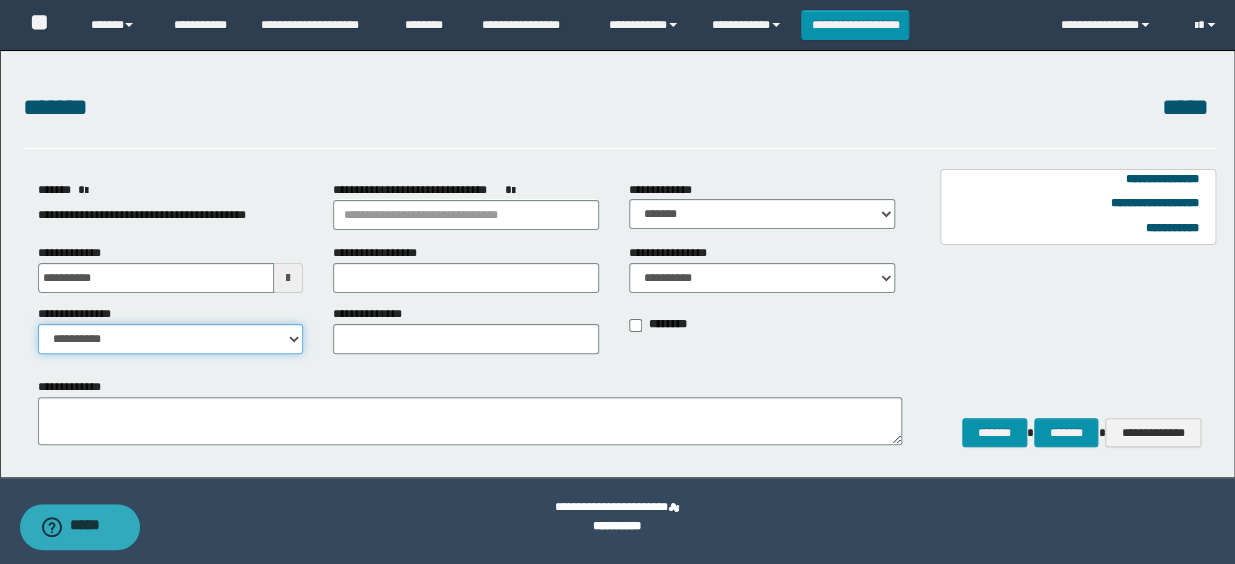 drag, startPoint x: 133, startPoint y: 342, endPoint x: 123, endPoint y: 354, distance: 15.6205 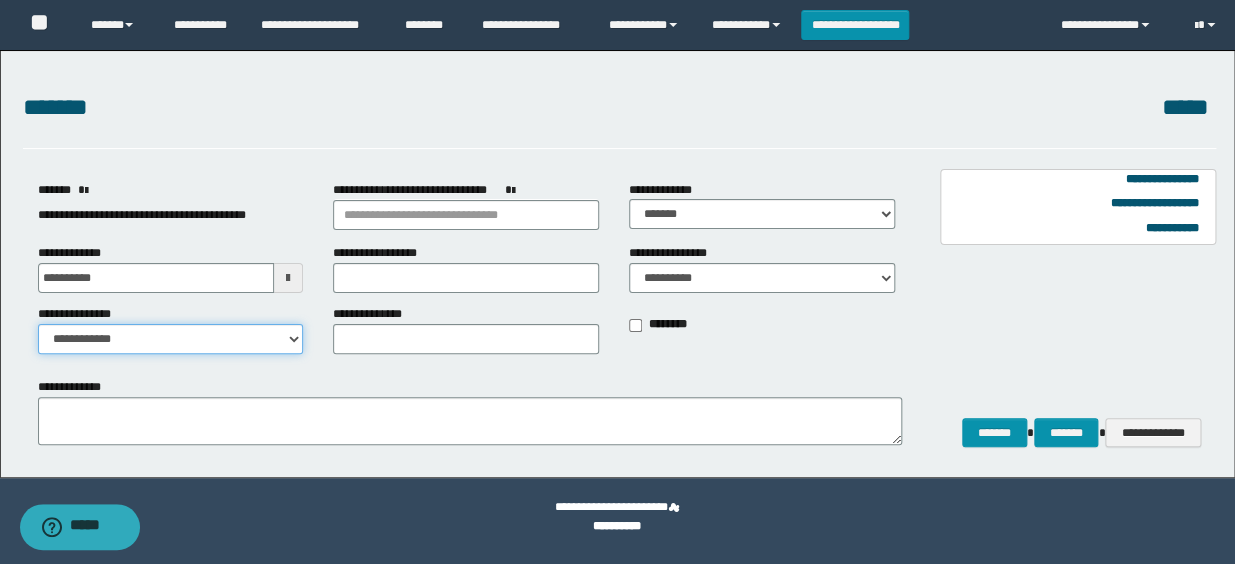 click on "**********" at bounding box center [171, 339] 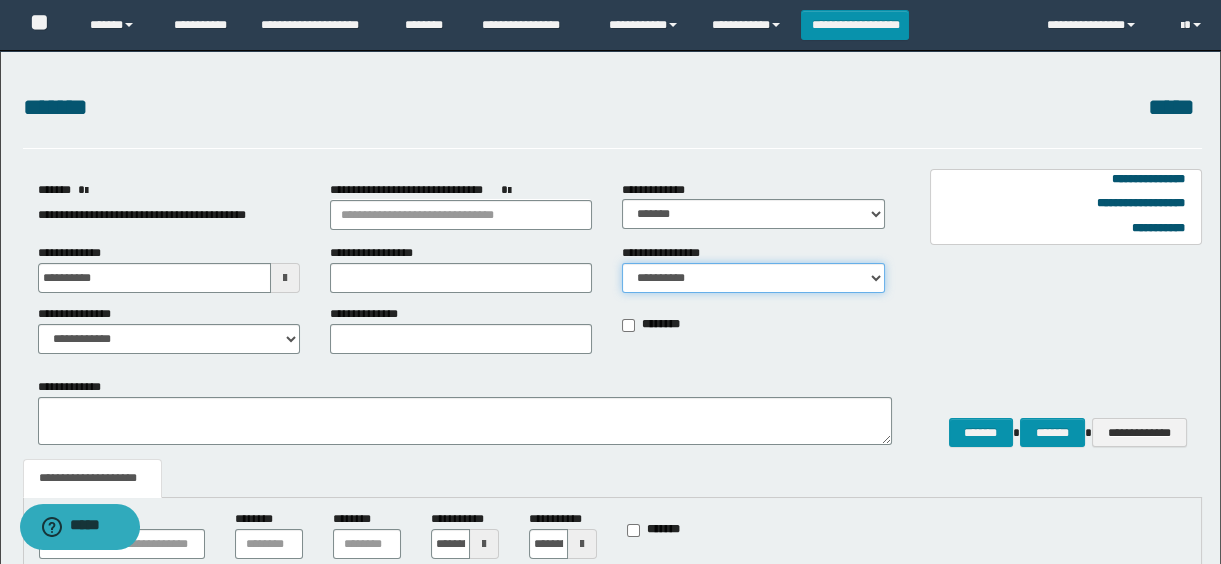 click on "**********" at bounding box center [753, 278] 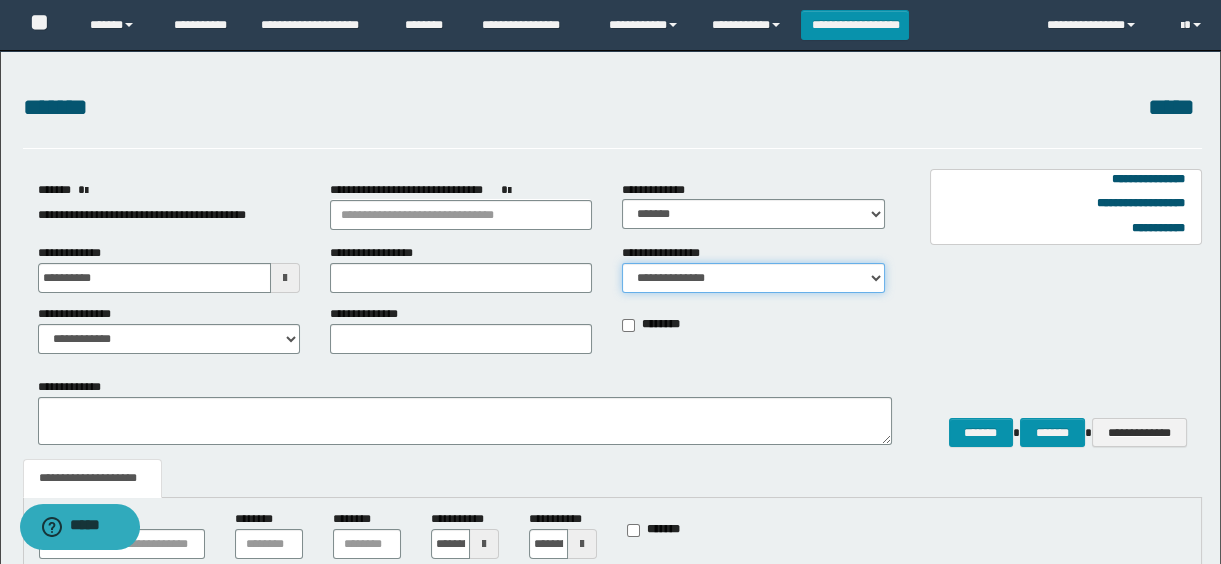 click on "**********" at bounding box center (753, 278) 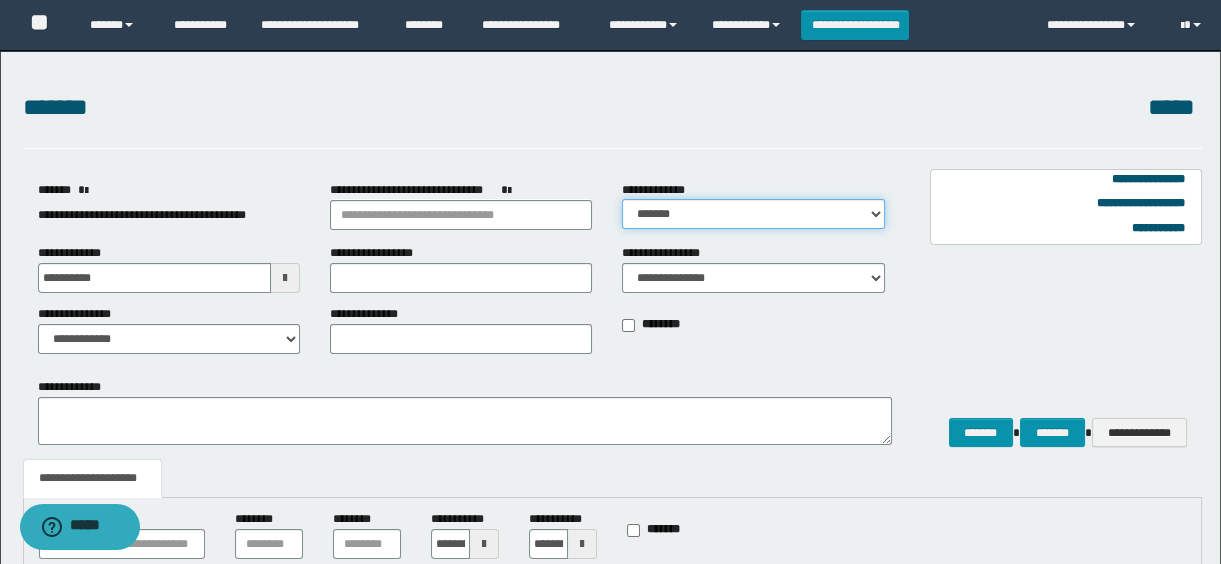 click on "**********" at bounding box center (753, 214) 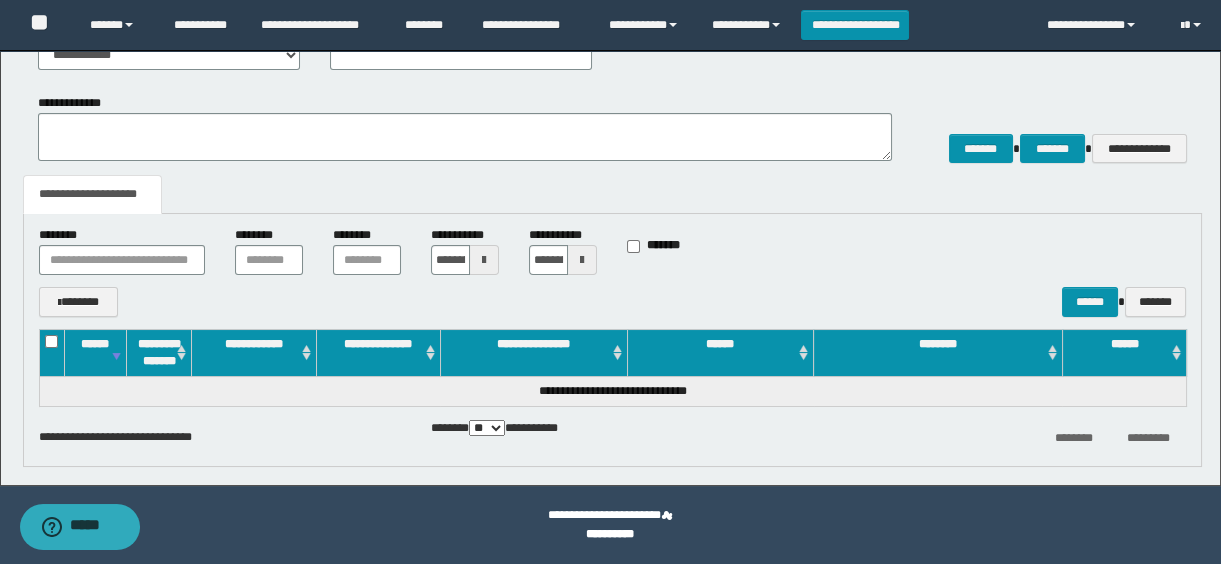 scroll, scrollTop: 0, scrollLeft: 0, axis: both 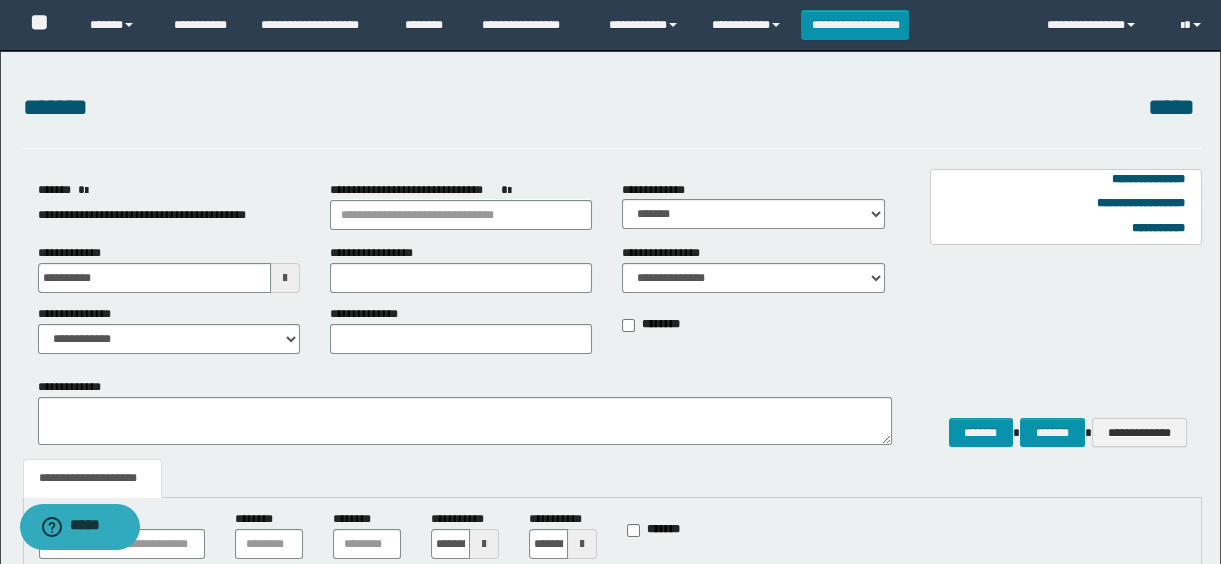 click on "**********" at bounding box center (142, 215) 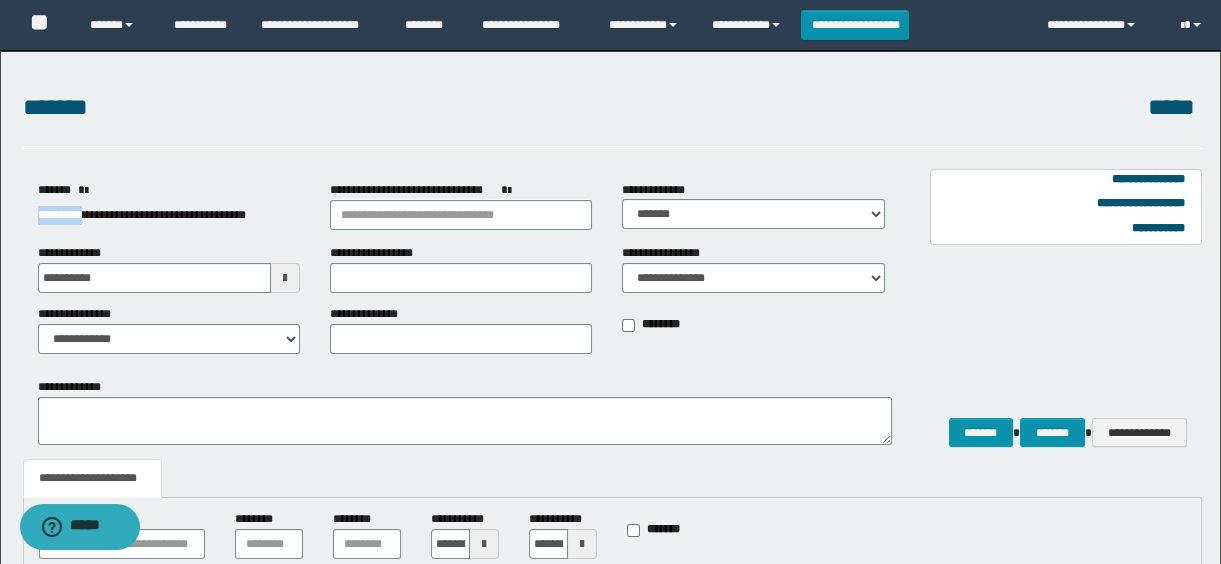 click on "**********" at bounding box center [142, 215] 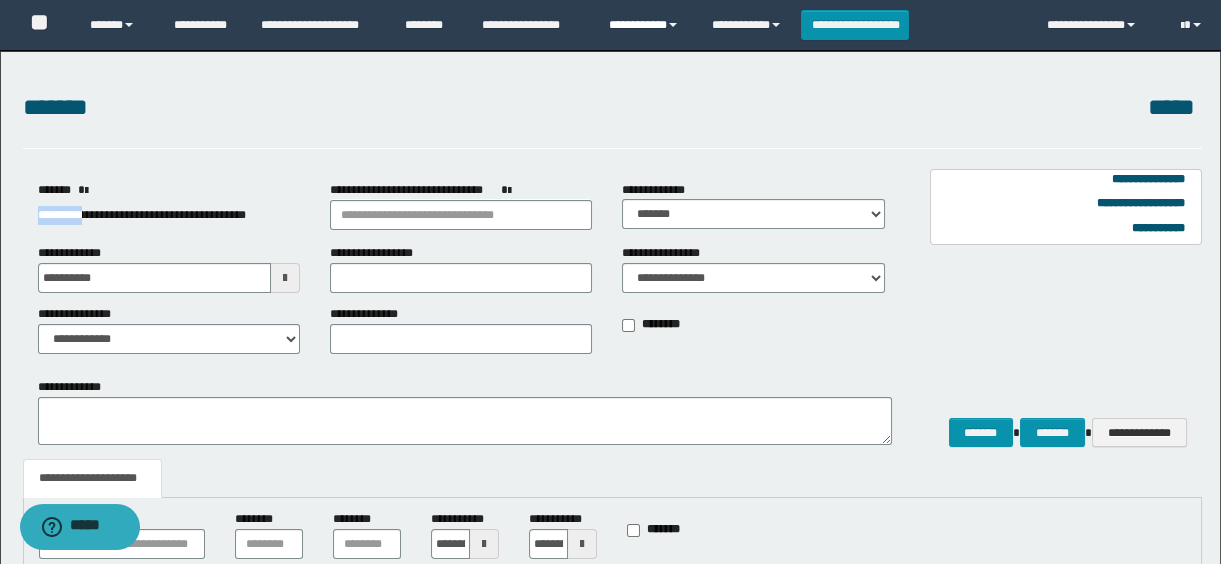drag, startPoint x: 642, startPoint y: 21, endPoint x: 621, endPoint y: 46, distance: 32.649654 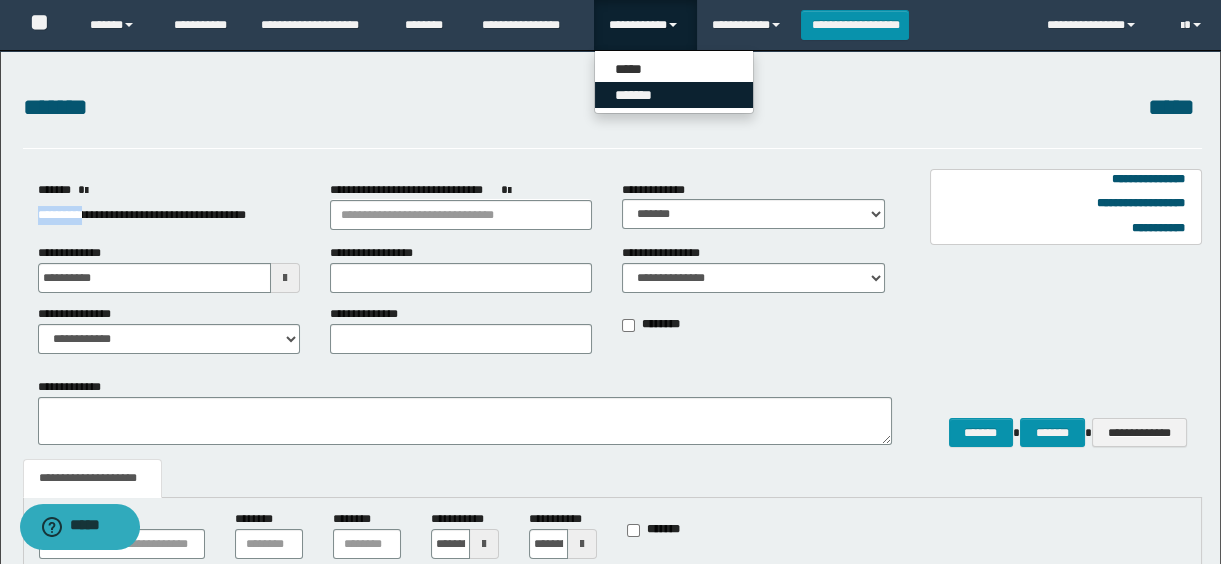 click on "*******" at bounding box center (674, 95) 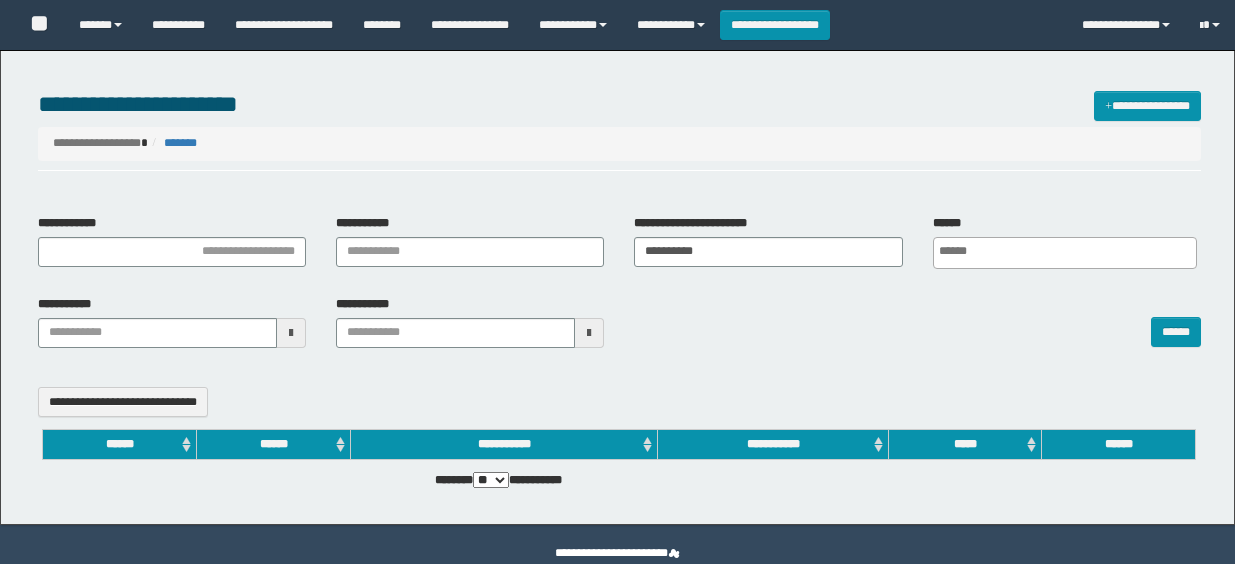 select 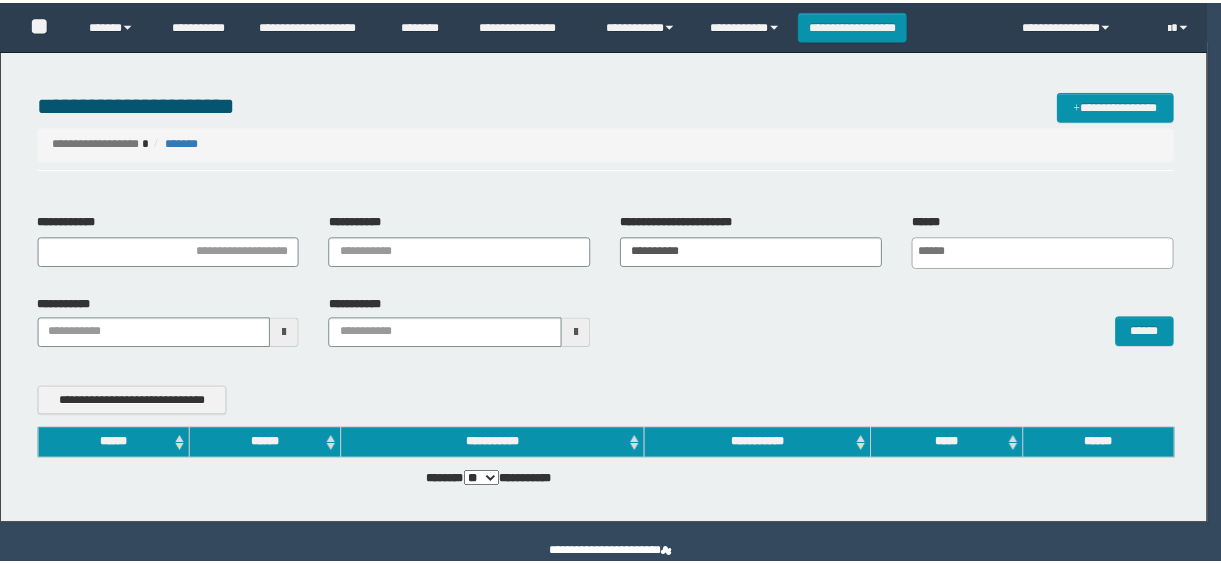 scroll, scrollTop: 0, scrollLeft: 0, axis: both 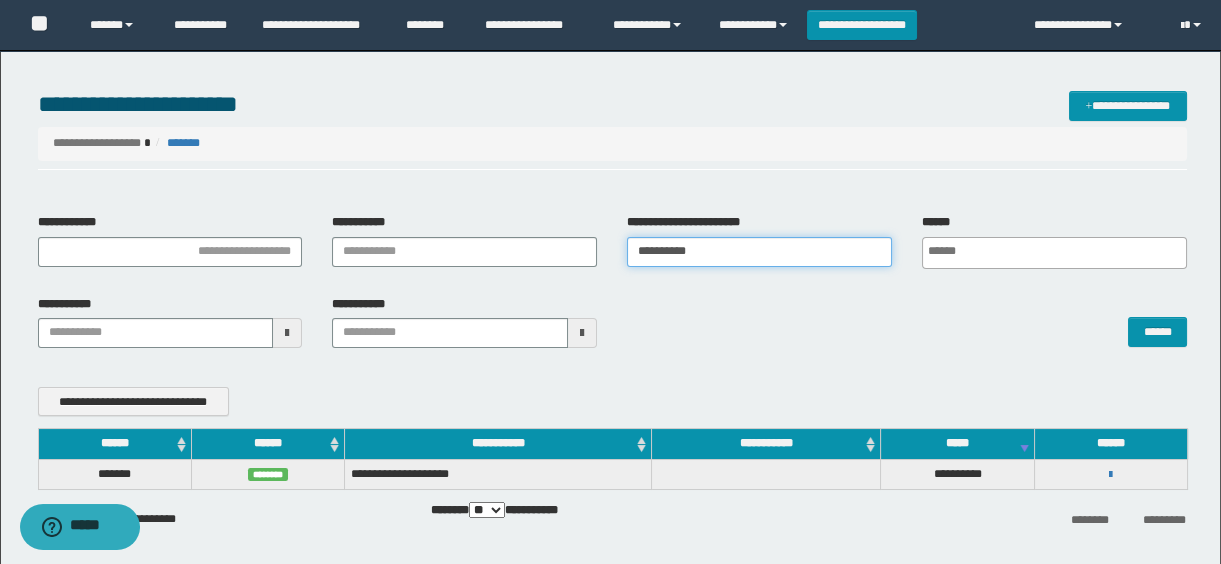 drag, startPoint x: 747, startPoint y: 239, endPoint x: 487, endPoint y: 277, distance: 262.76224 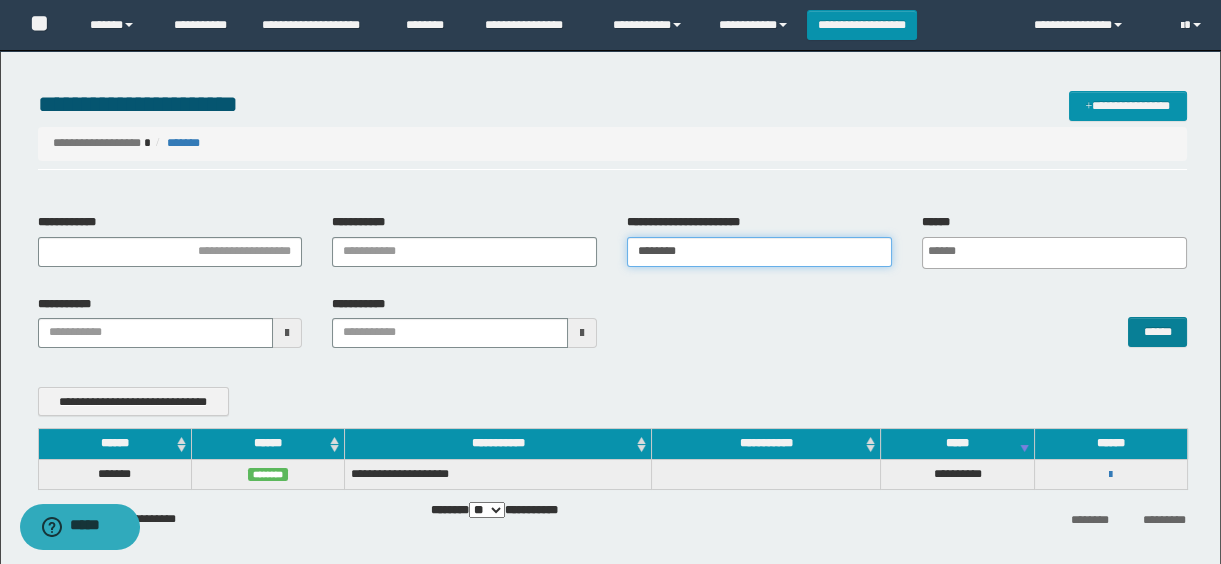 type on "********" 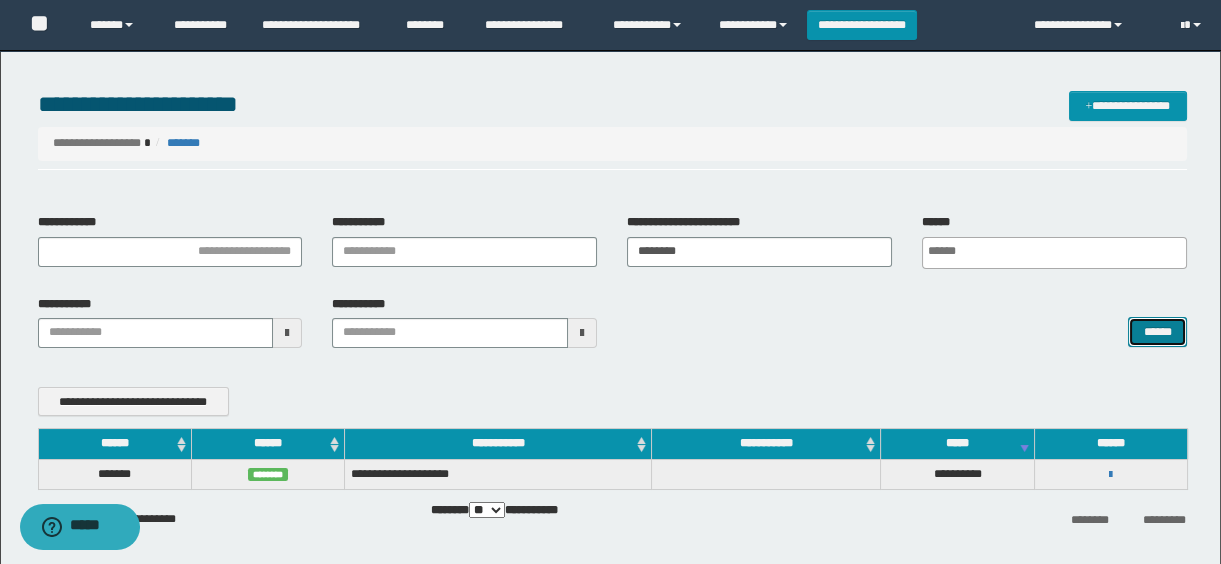 click on "******" at bounding box center [1157, 332] 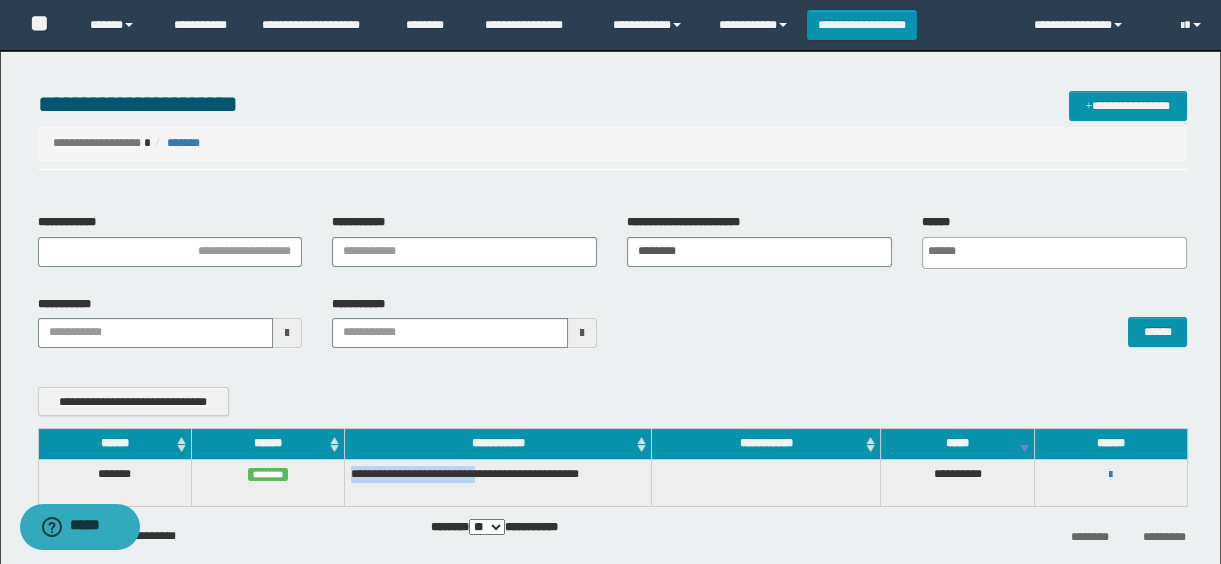 drag, startPoint x: 354, startPoint y: 477, endPoint x: 533, endPoint y: 469, distance: 179.17868 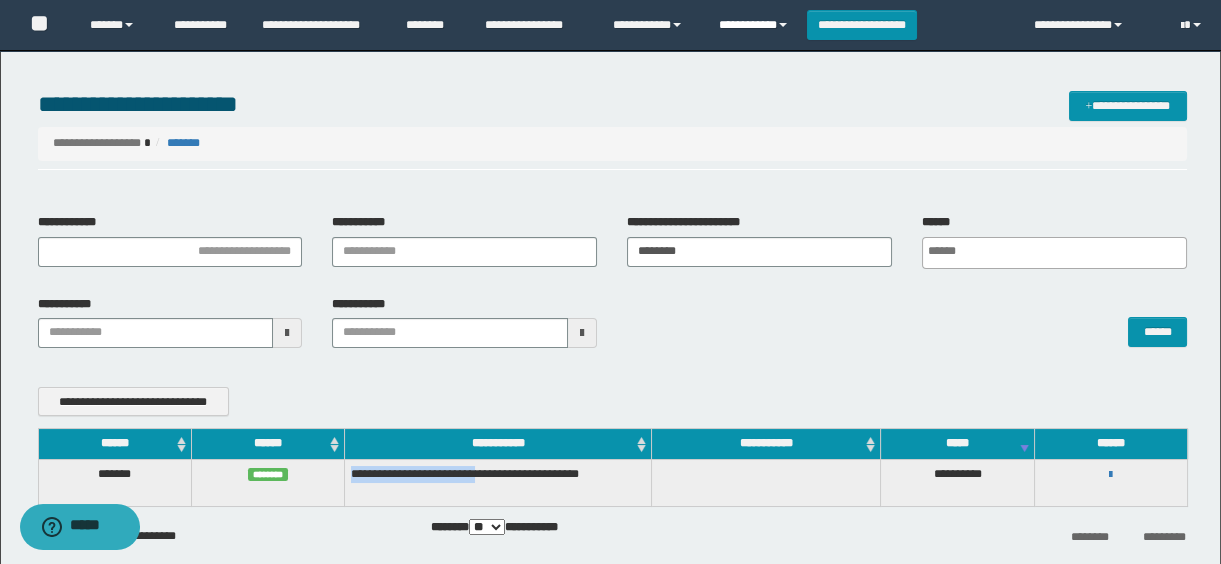 copy on "**********" 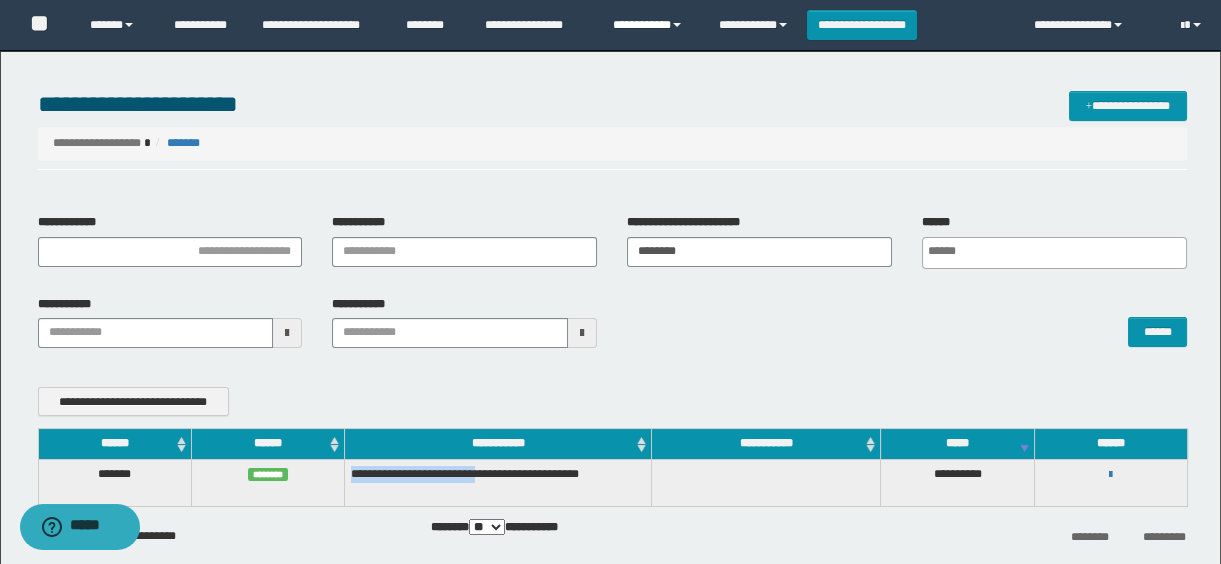 click on "**********" at bounding box center (650, 25) 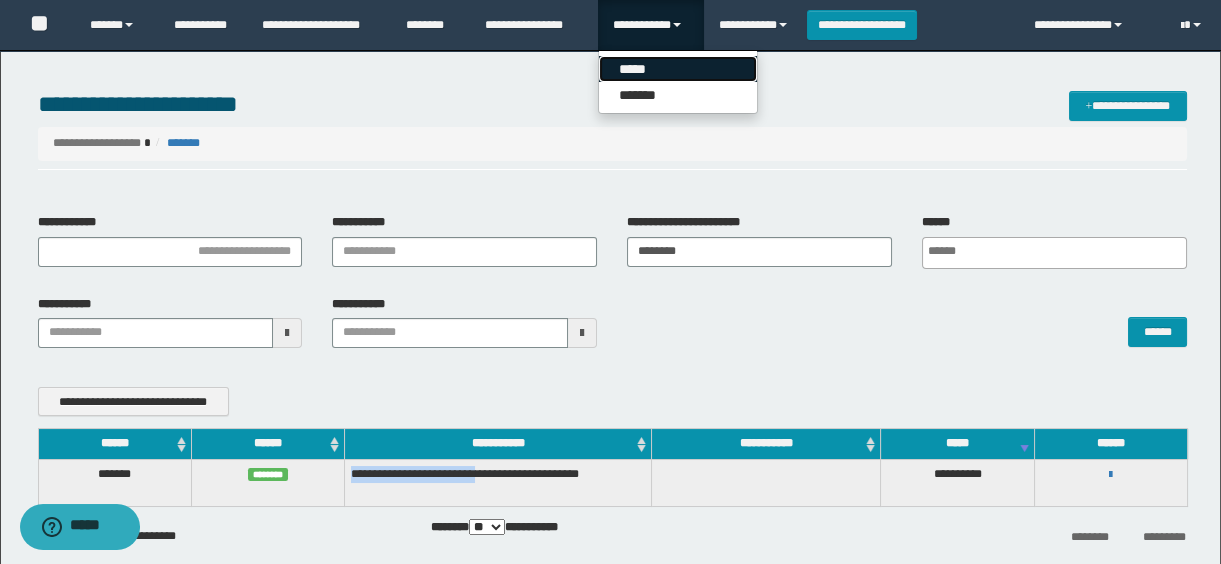 click on "*****" at bounding box center [678, 69] 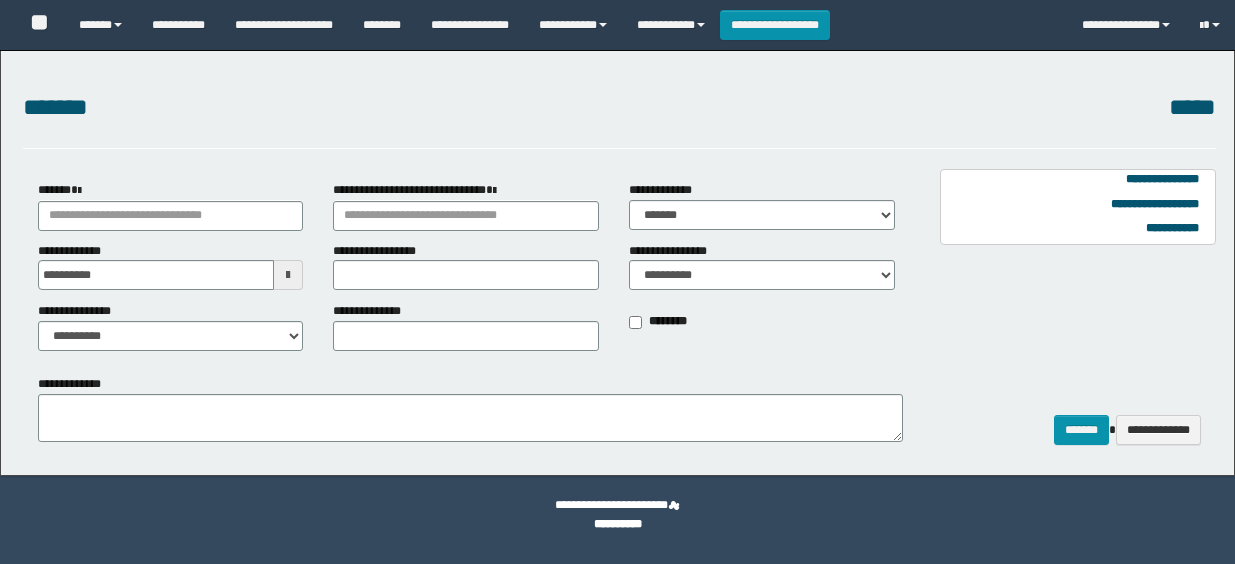 scroll, scrollTop: 0, scrollLeft: 0, axis: both 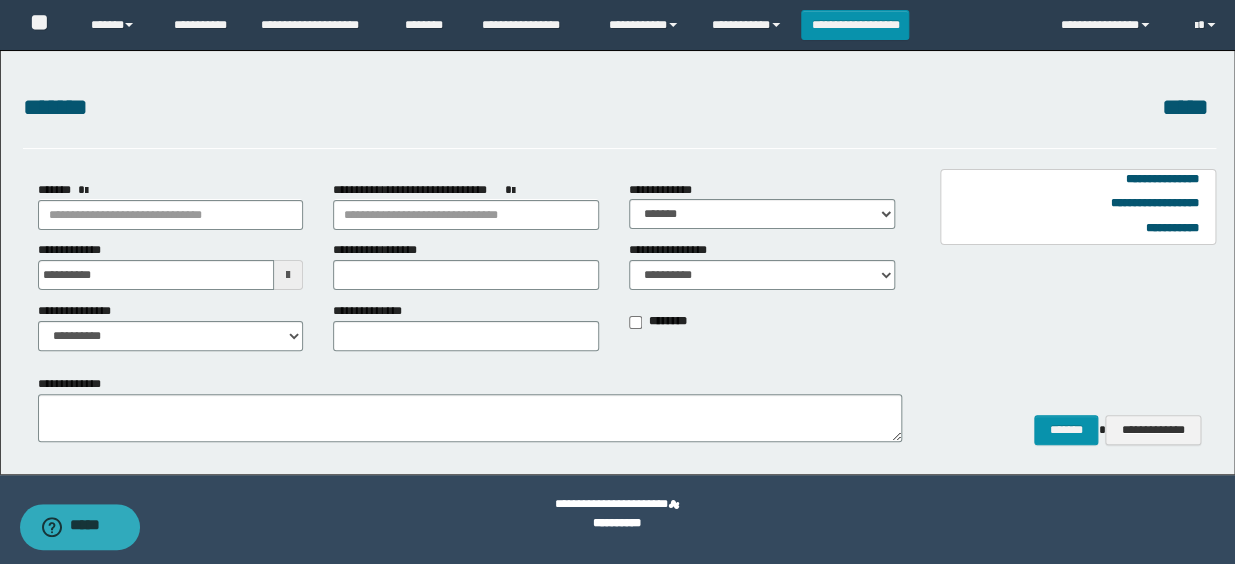 click on "*******" at bounding box center [171, 205] 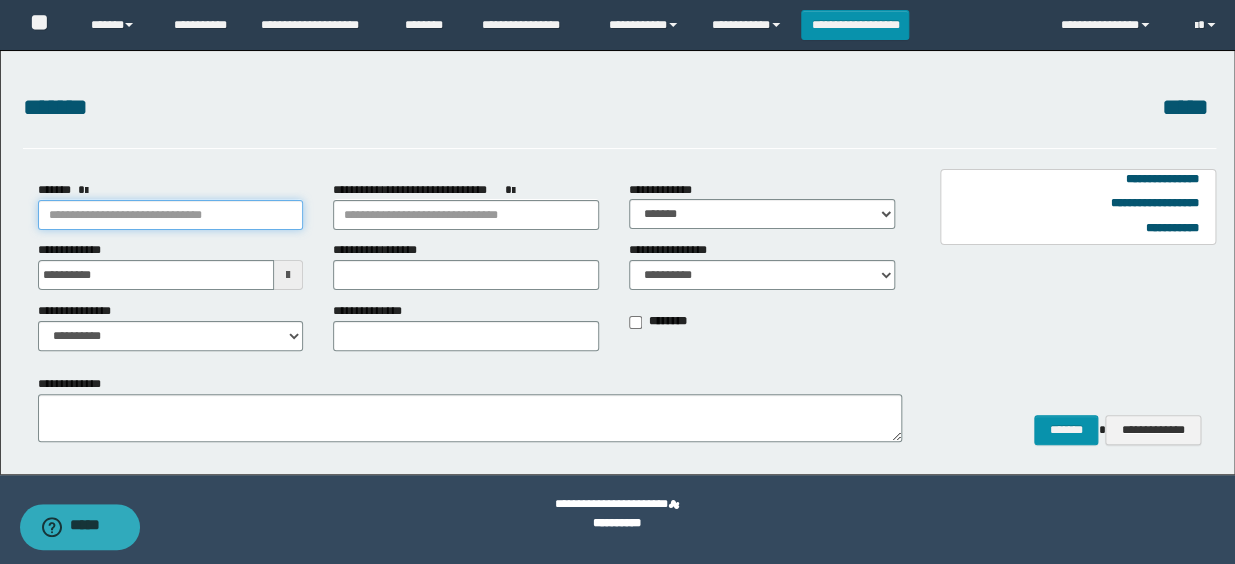 click on "*******" at bounding box center [171, 215] 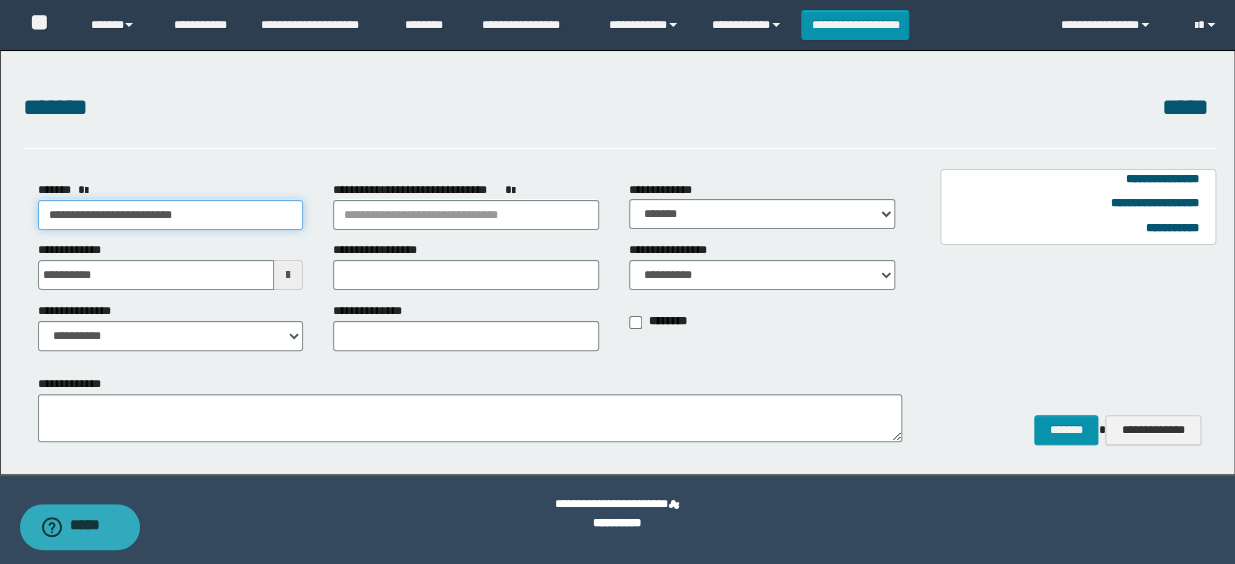 type on "**********" 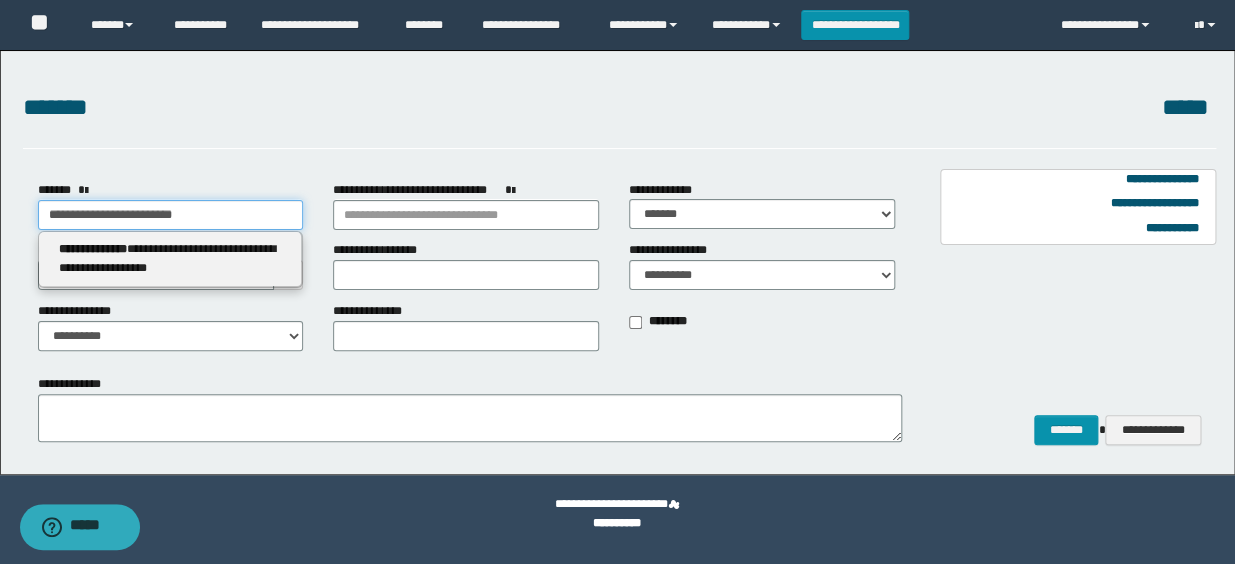 type on "**********" 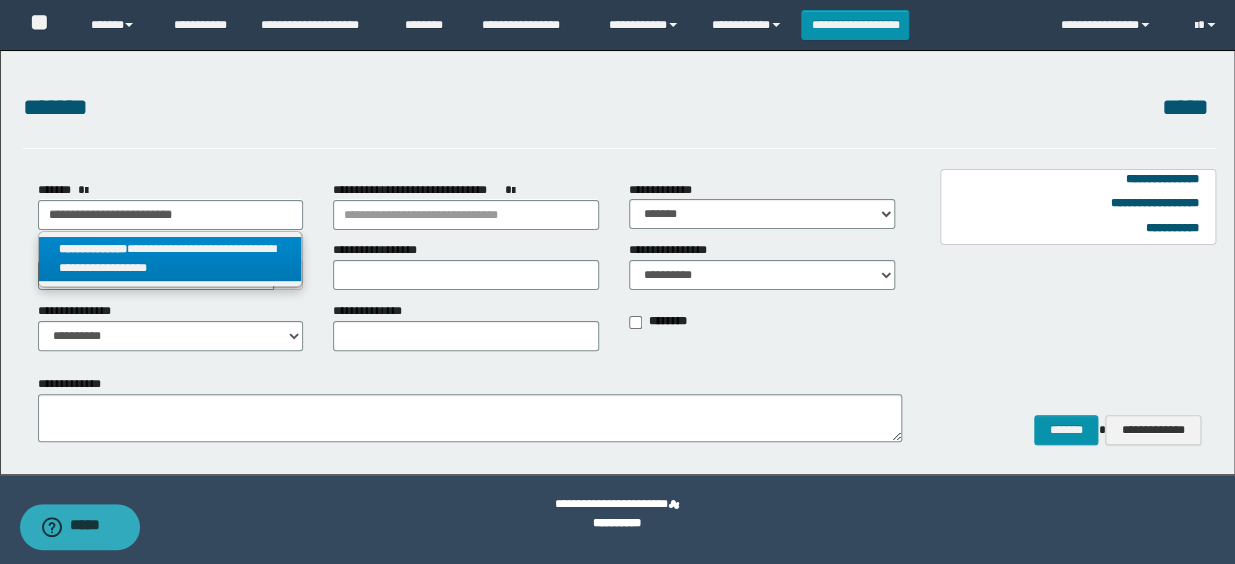 click on "**********" at bounding box center [170, 259] 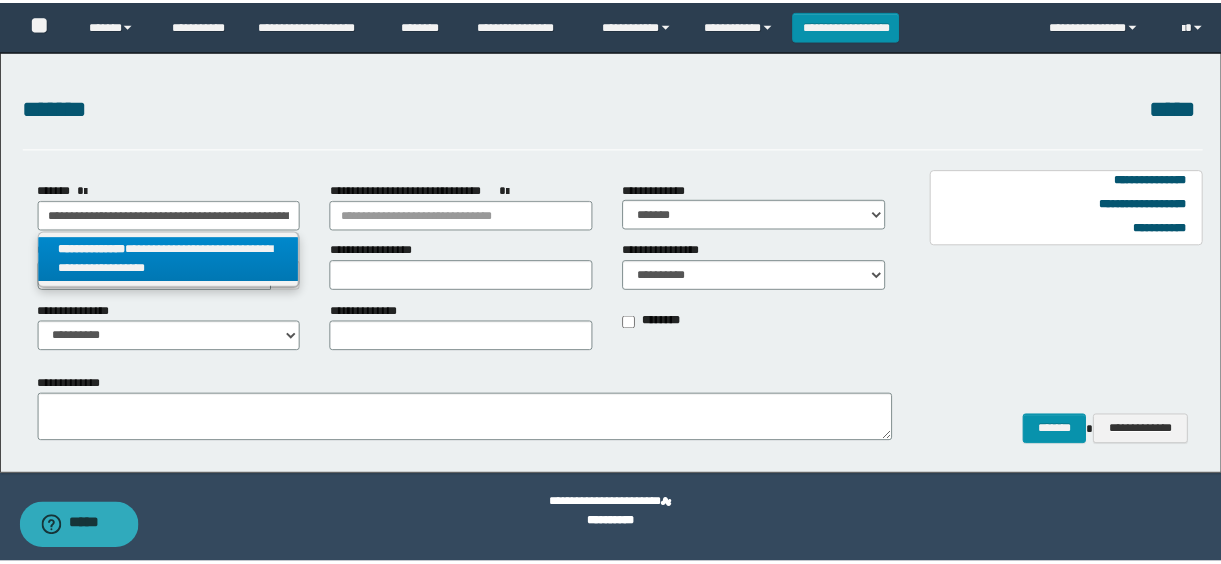 scroll, scrollTop: 0, scrollLeft: 0, axis: both 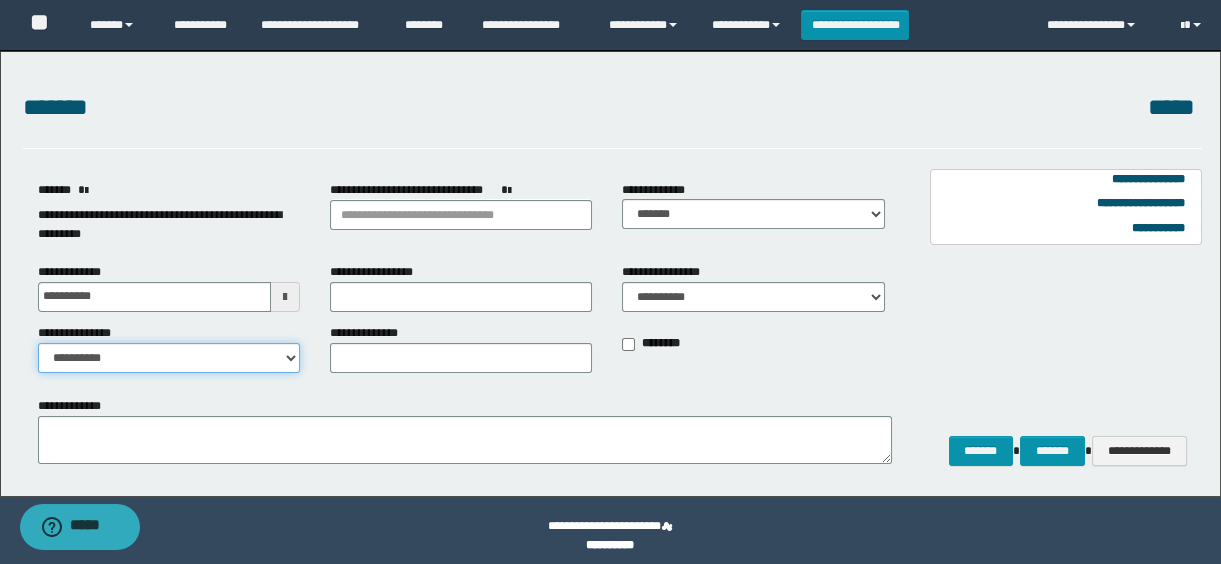 click on "**********" at bounding box center [169, 358] 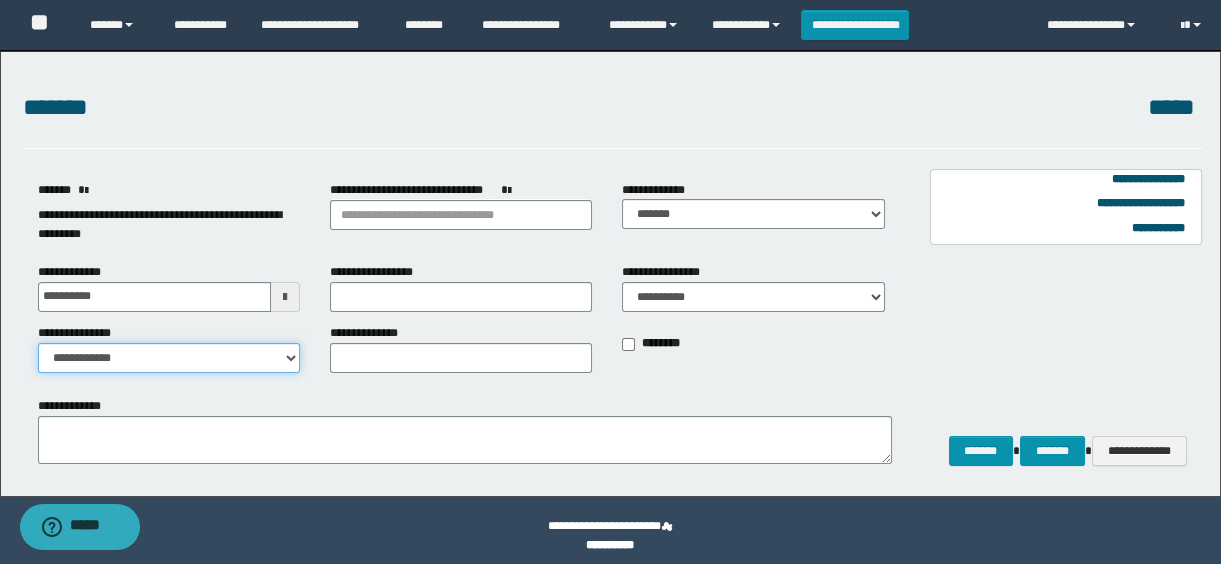 click on "**********" at bounding box center [169, 358] 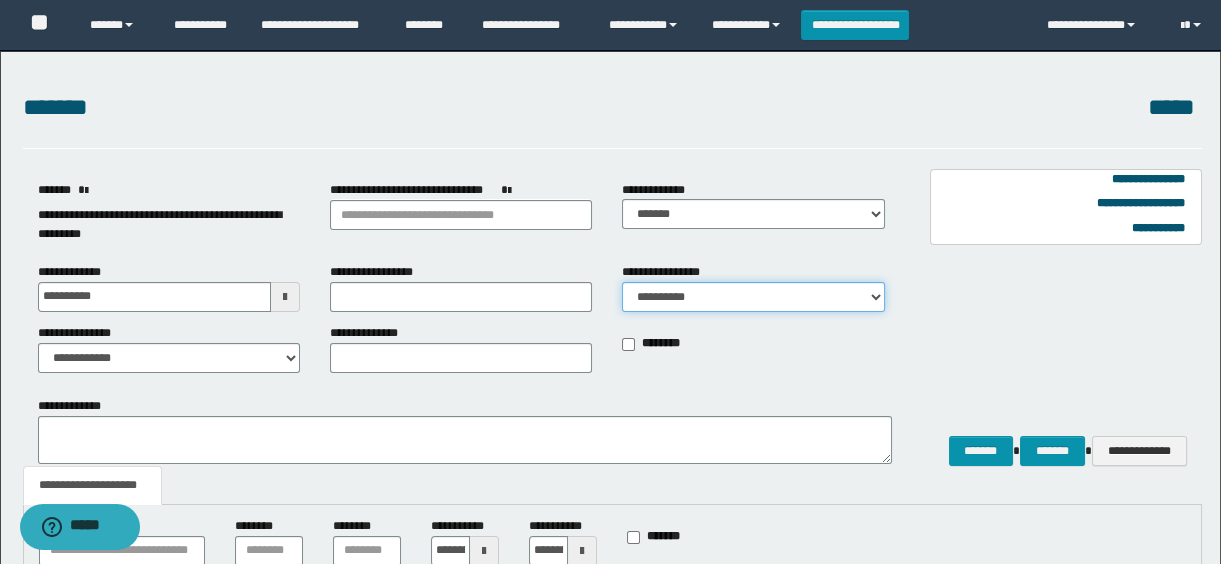 drag, startPoint x: 668, startPoint y: 300, endPoint x: 677, endPoint y: 281, distance: 21.023796 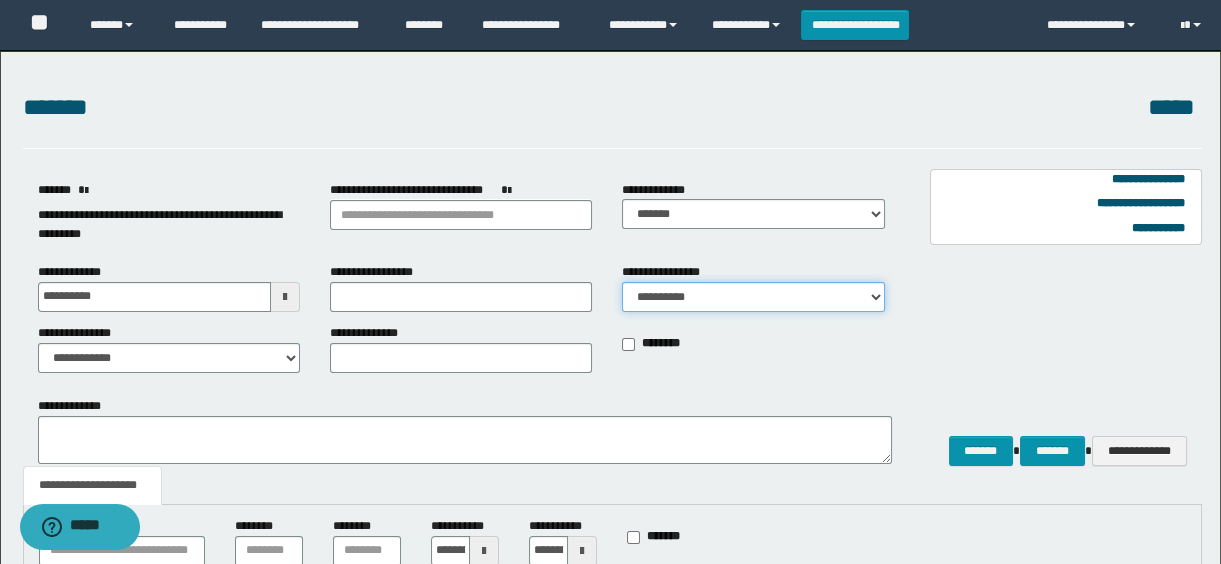 click on "**********" at bounding box center (753, 297) 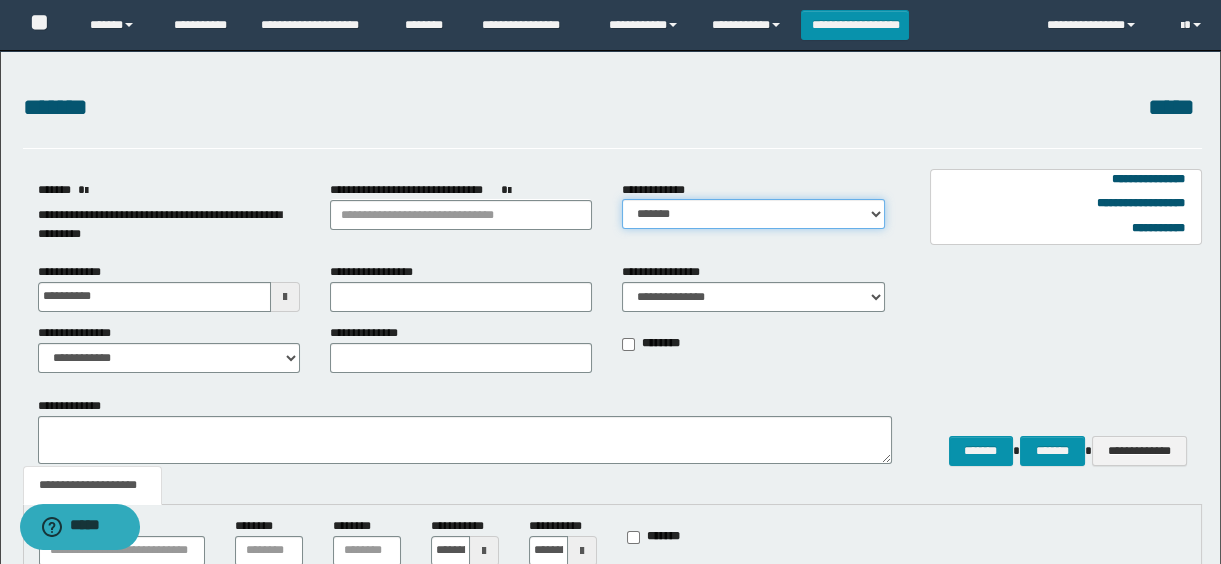 drag, startPoint x: 679, startPoint y: 213, endPoint x: 677, endPoint y: 227, distance: 14.142136 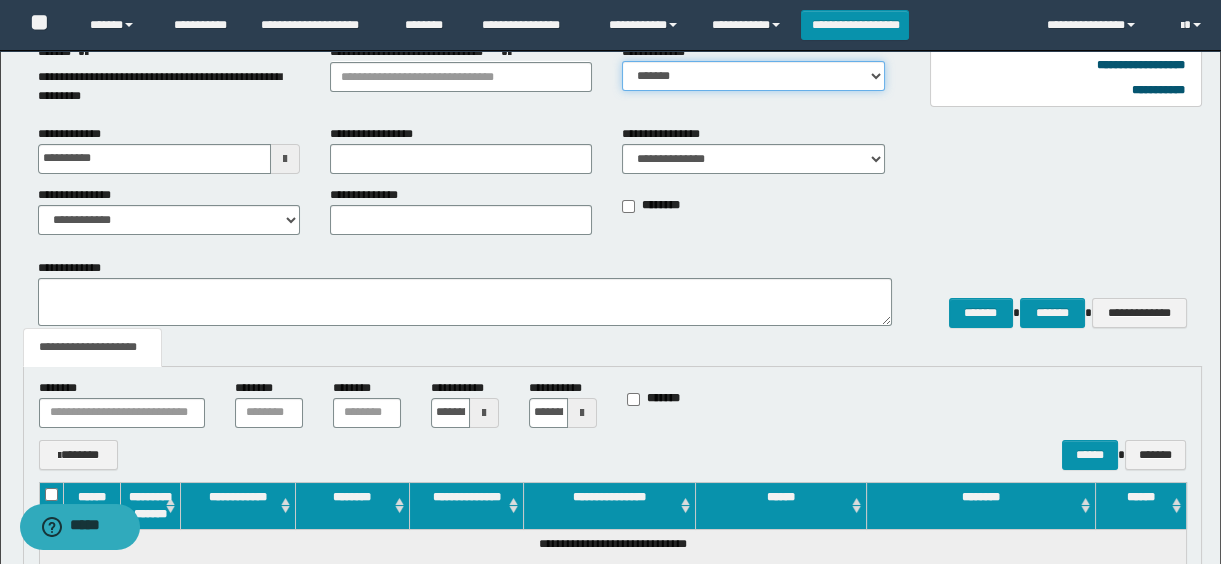 scroll, scrollTop: 0, scrollLeft: 0, axis: both 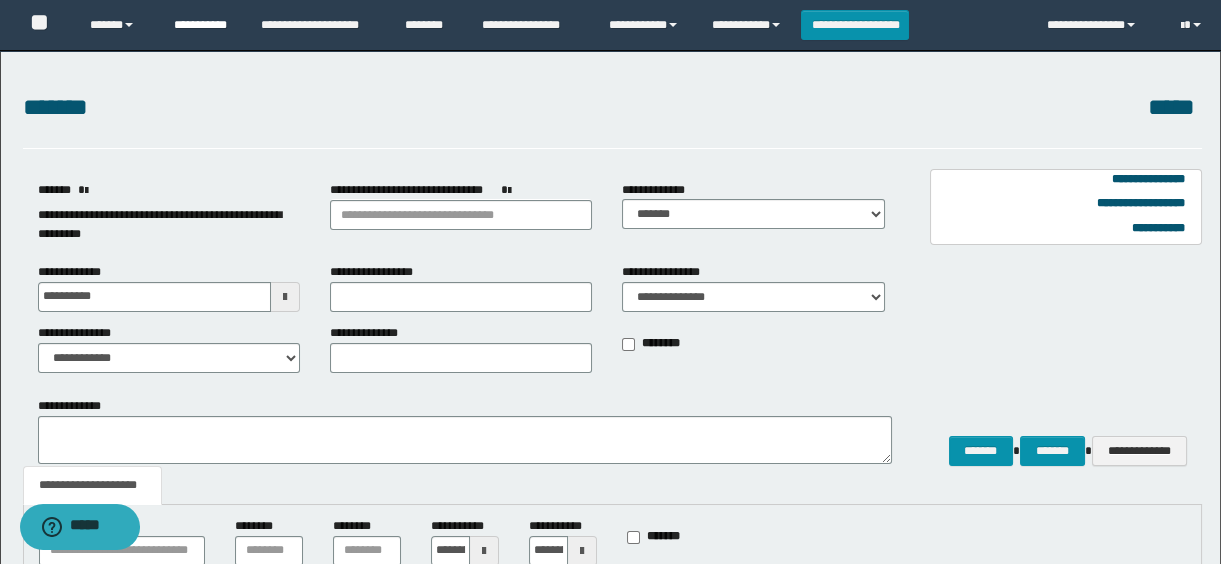 click on "**********" at bounding box center (202, 25) 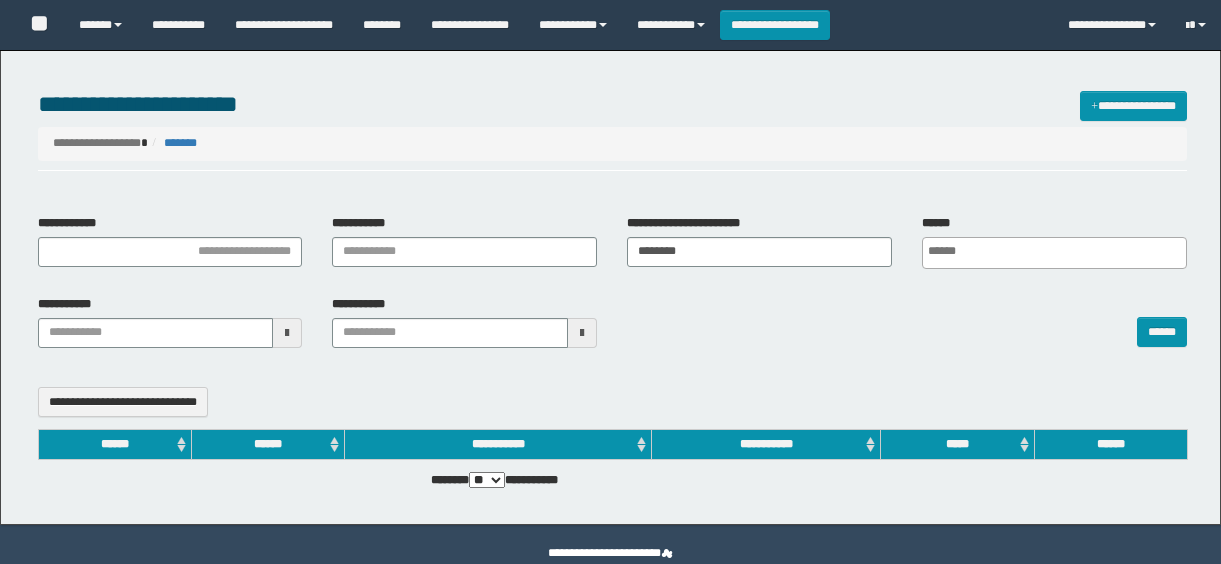 select 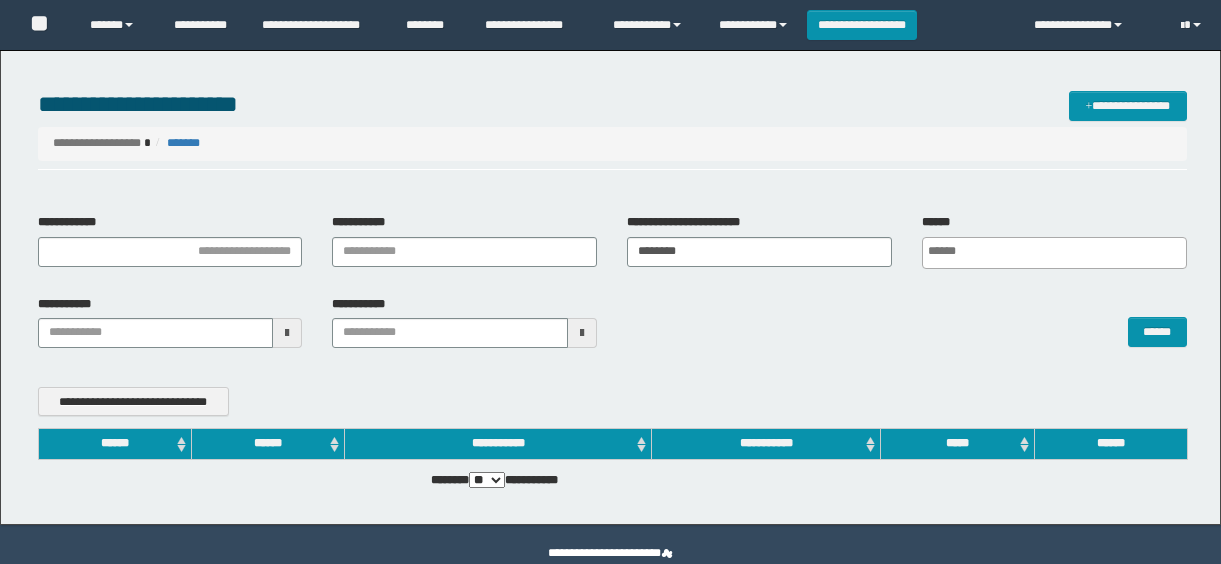scroll, scrollTop: 0, scrollLeft: 0, axis: both 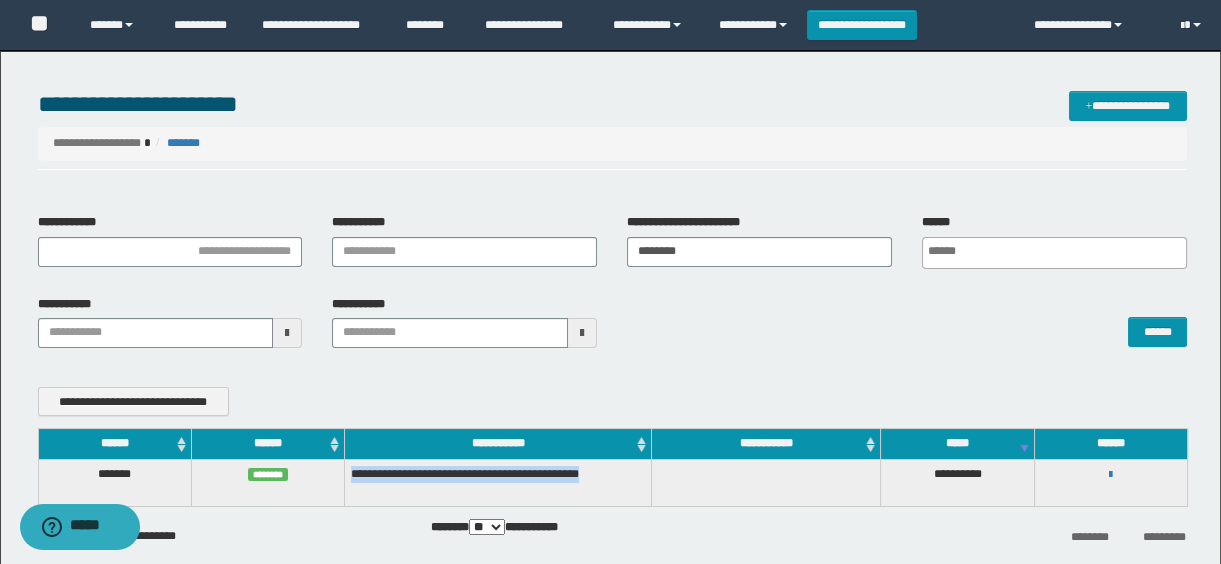 drag, startPoint x: 352, startPoint y: 468, endPoint x: 406, endPoint y: 488, distance: 57.58472 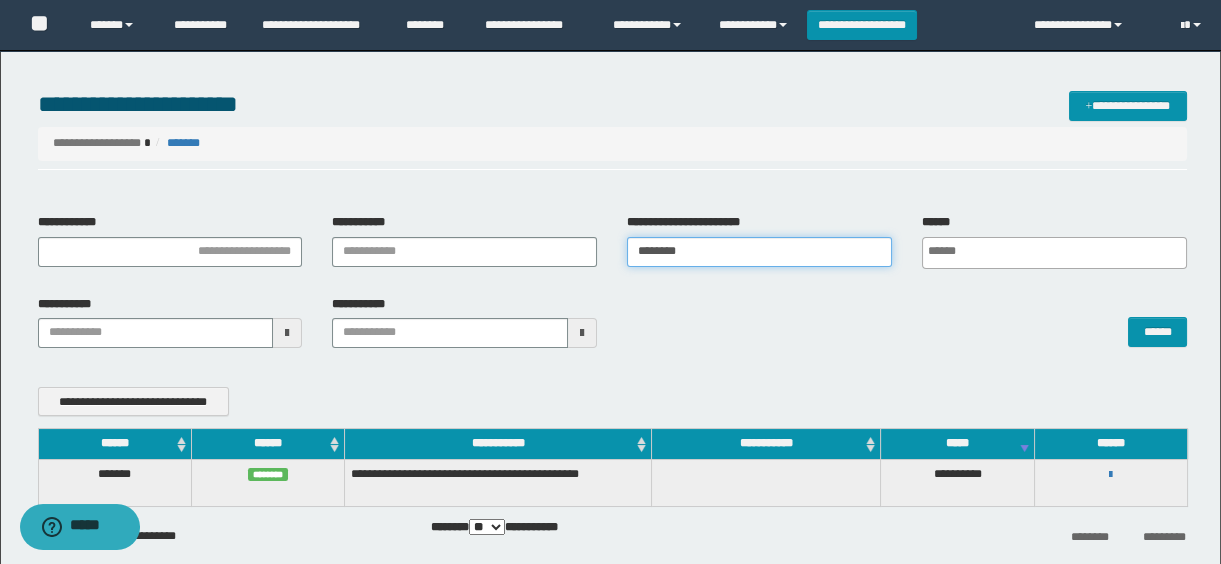 click on "********" at bounding box center (759, 252) 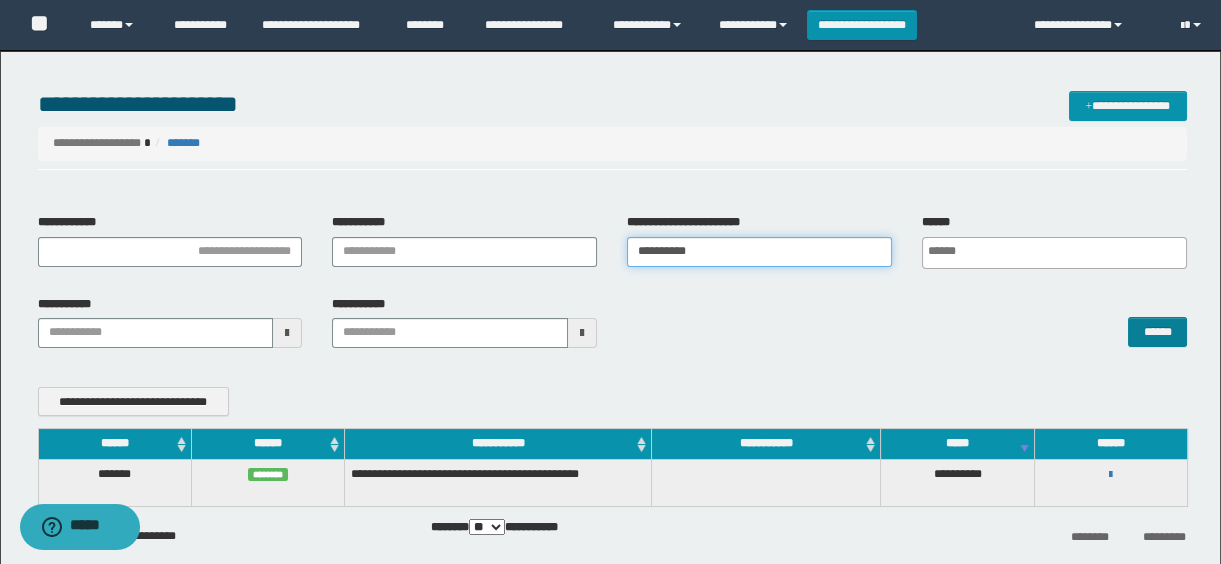 type on "**********" 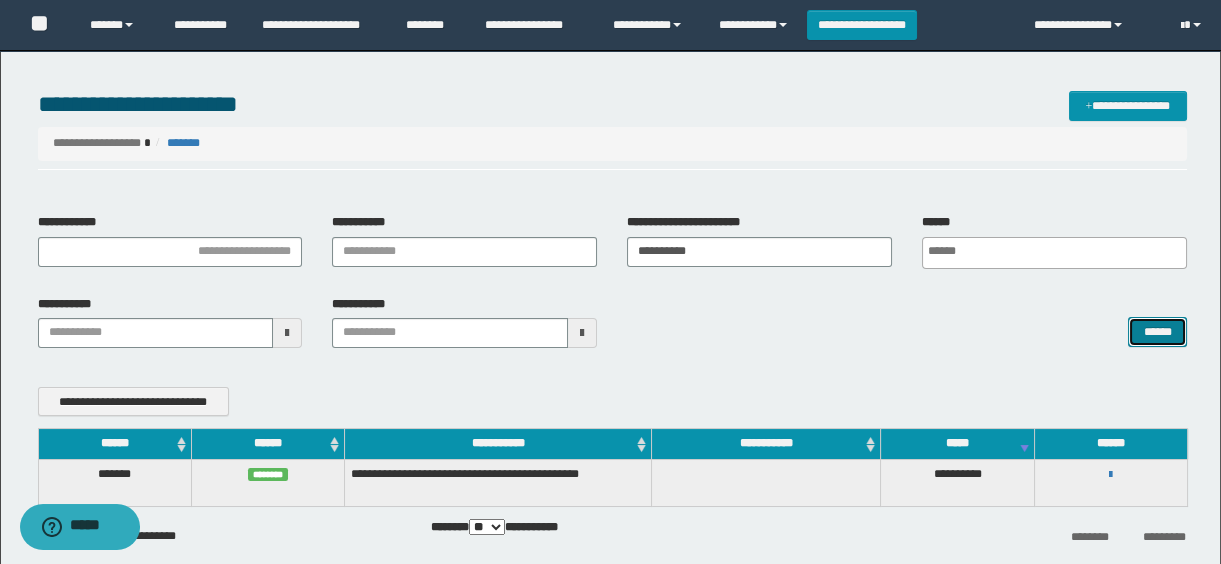 click on "******" at bounding box center [1157, 332] 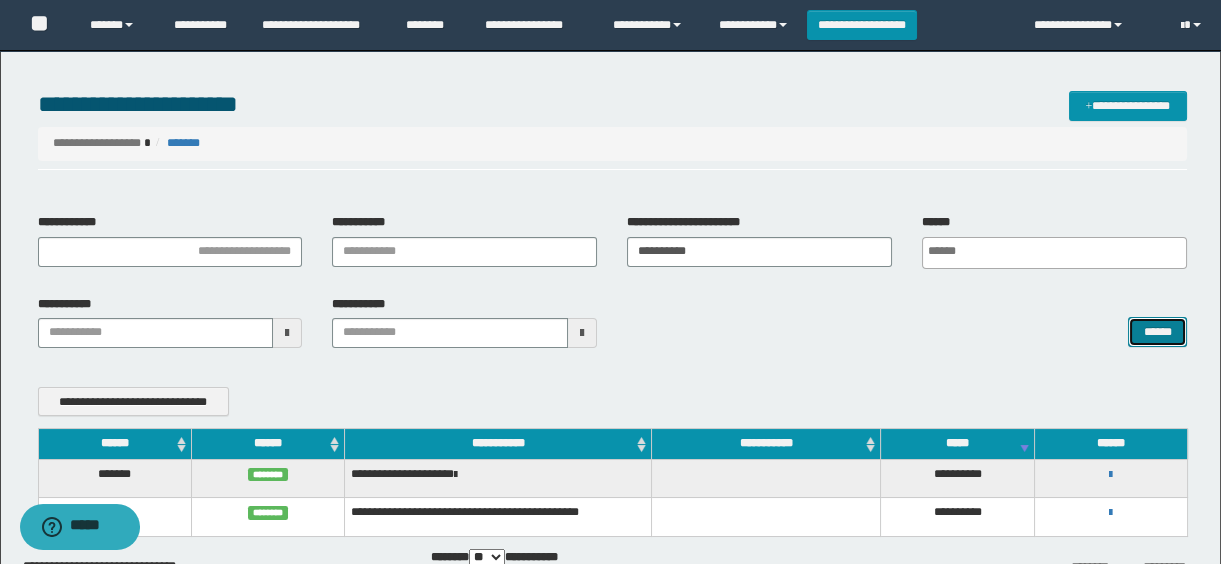 type 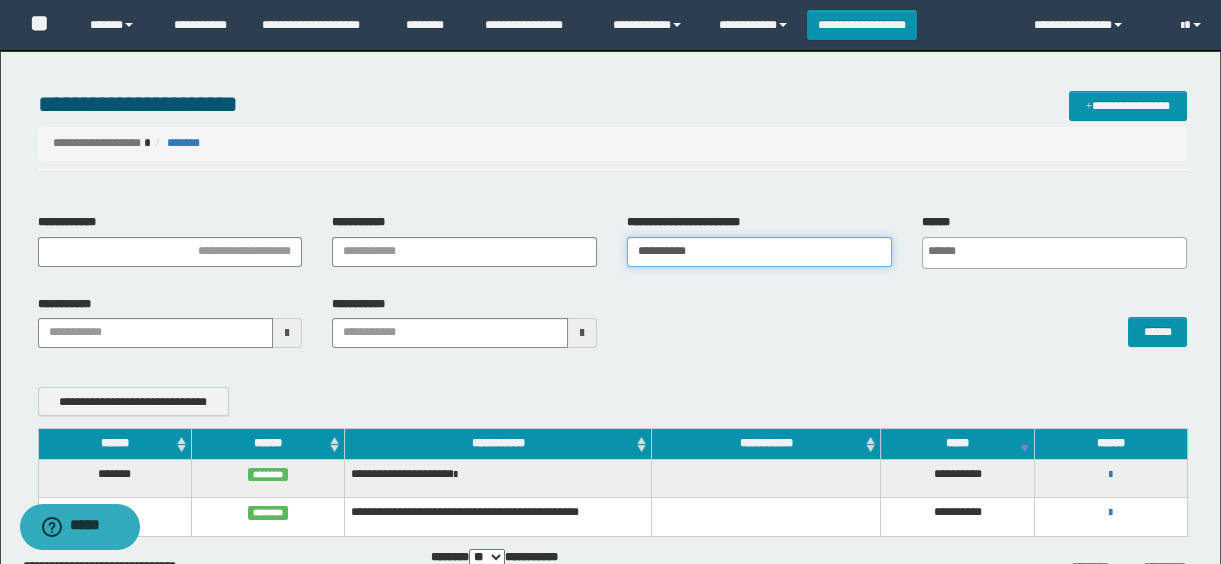 click on "**********" at bounding box center (759, 252) 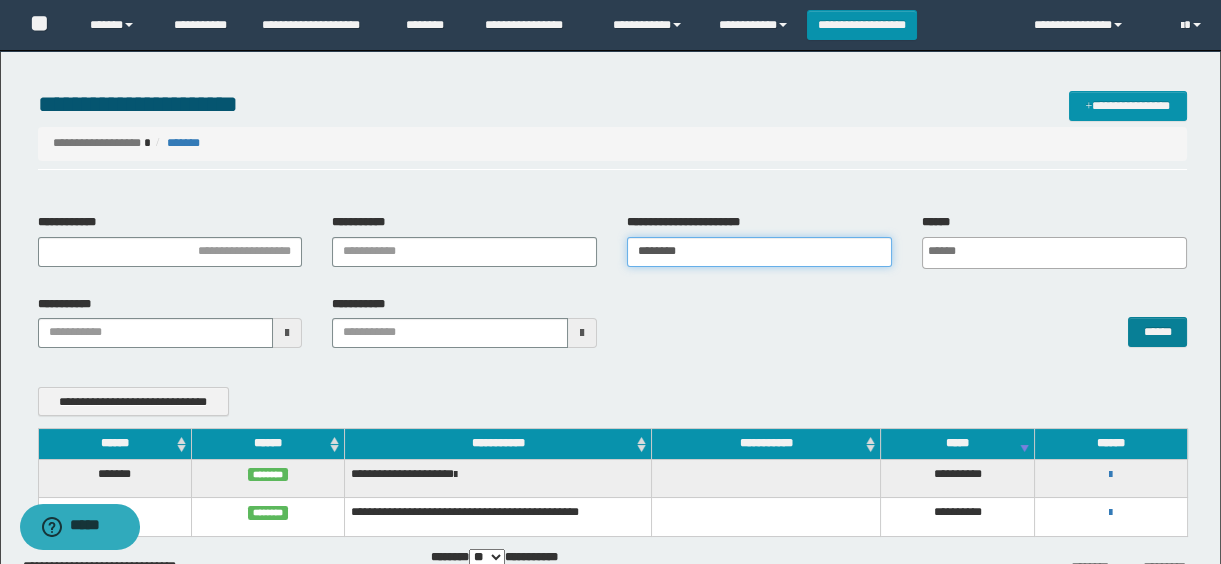 type on "********" 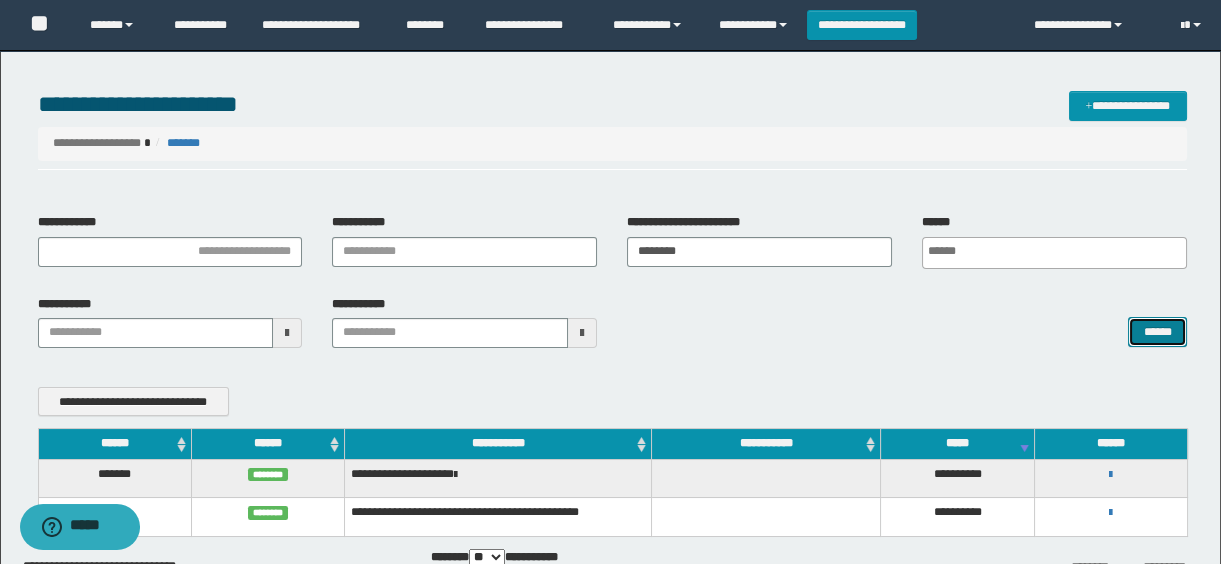click on "******" at bounding box center (1157, 332) 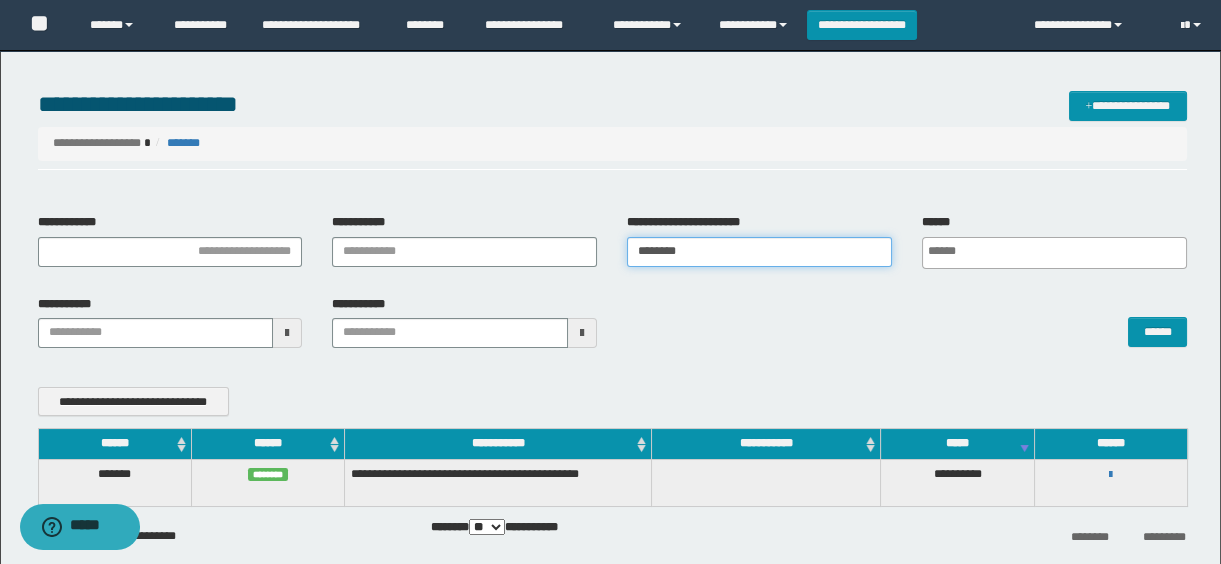 click on "********" at bounding box center (759, 252) 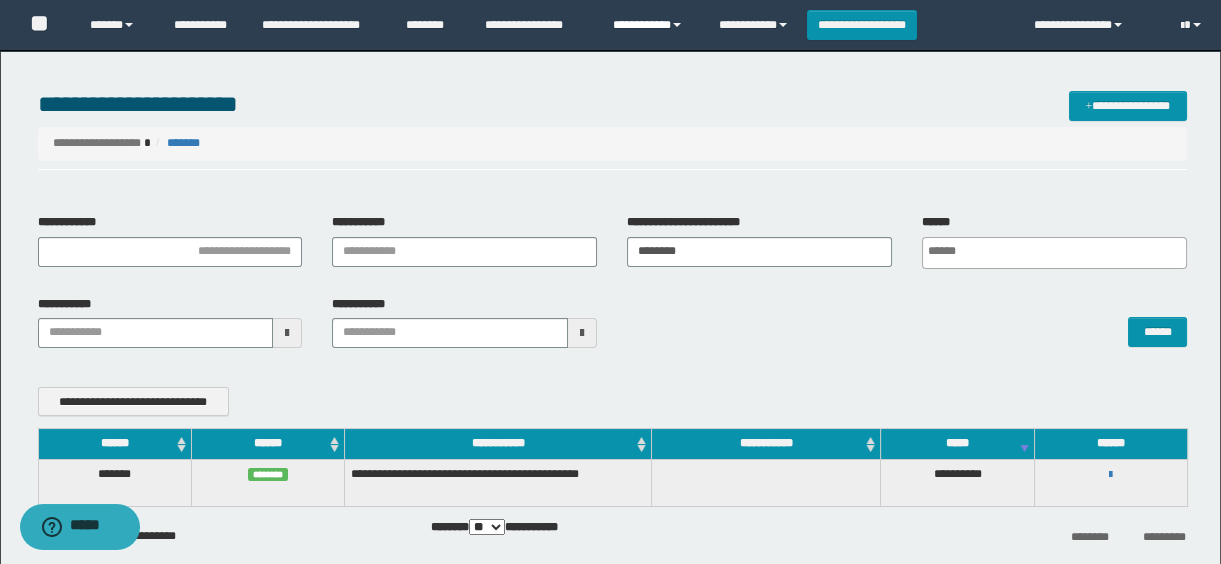 click on "**********" at bounding box center (650, 25) 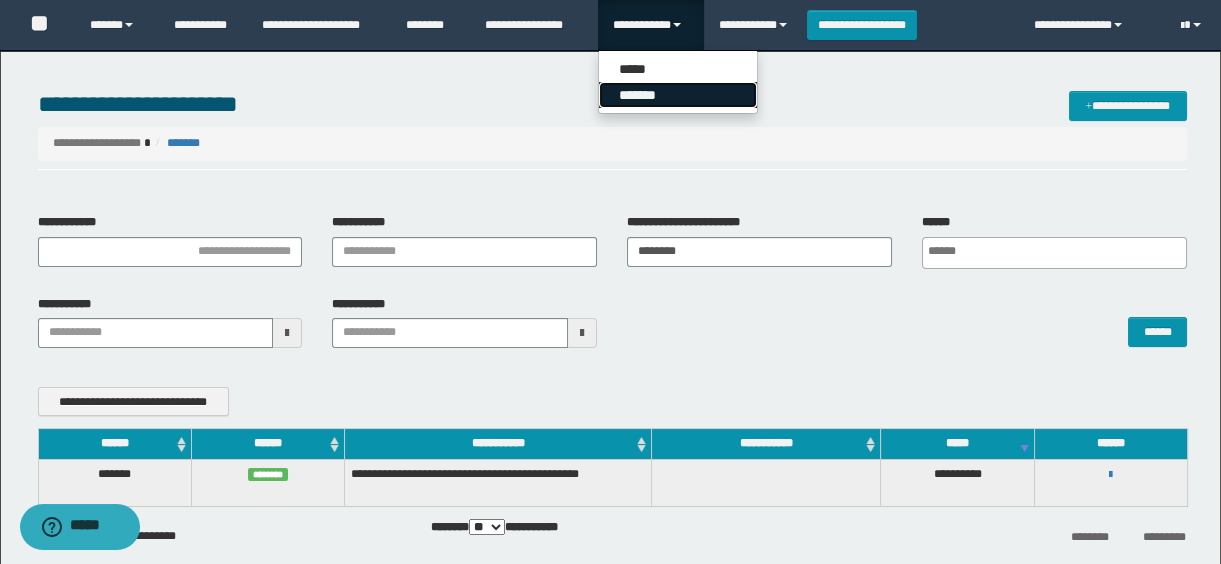 click on "*******" at bounding box center (678, 95) 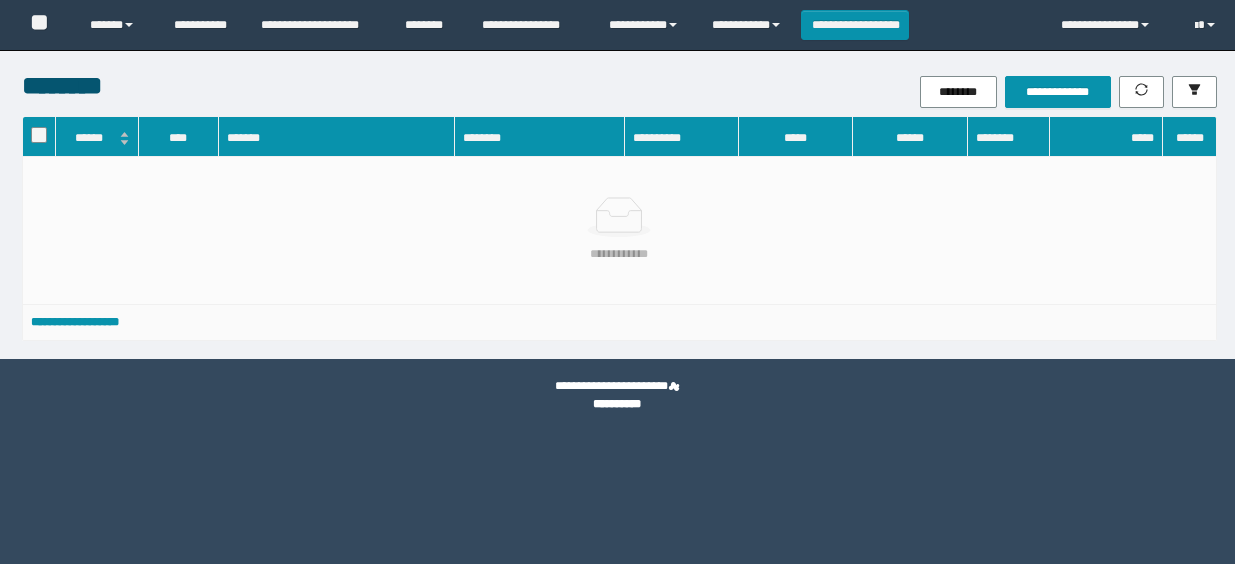 scroll, scrollTop: 0, scrollLeft: 0, axis: both 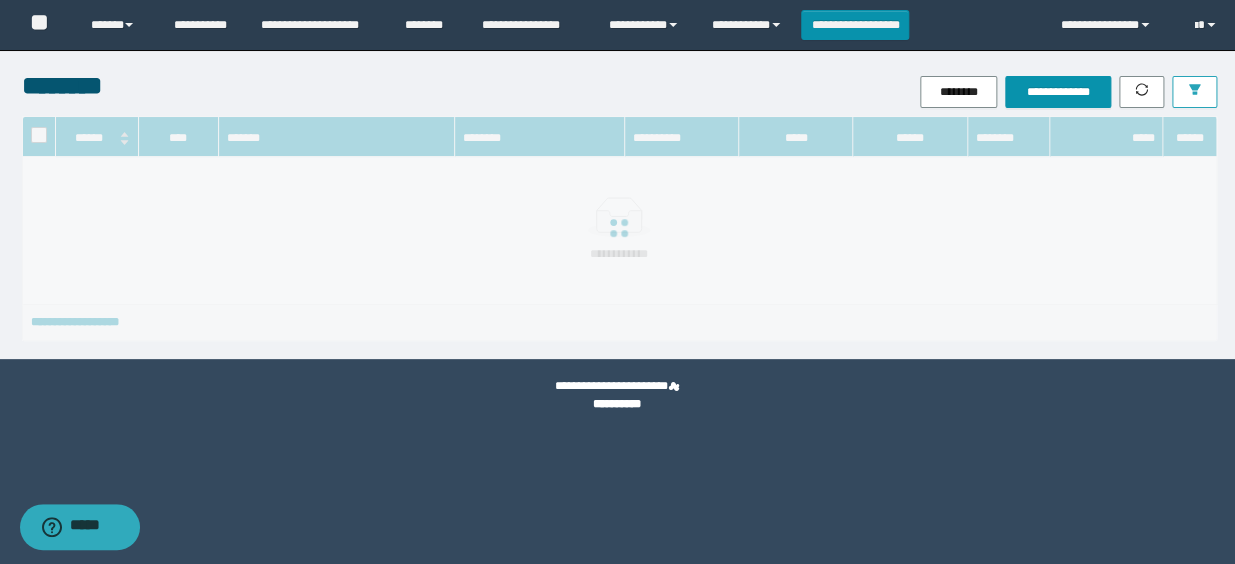 click 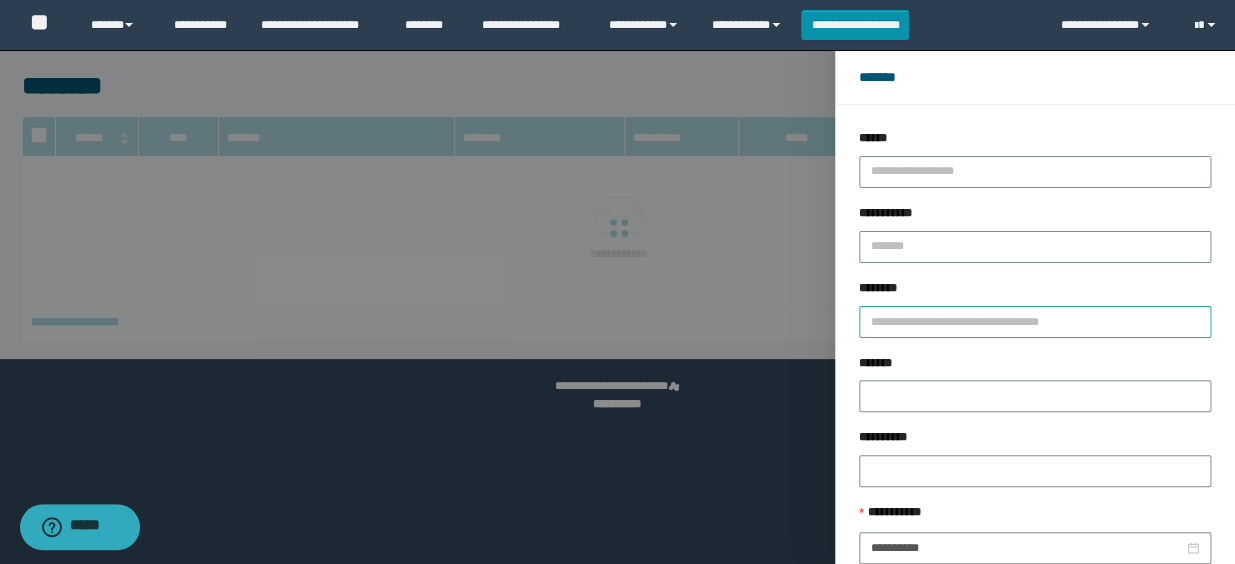 click on "********" at bounding box center [1035, 322] 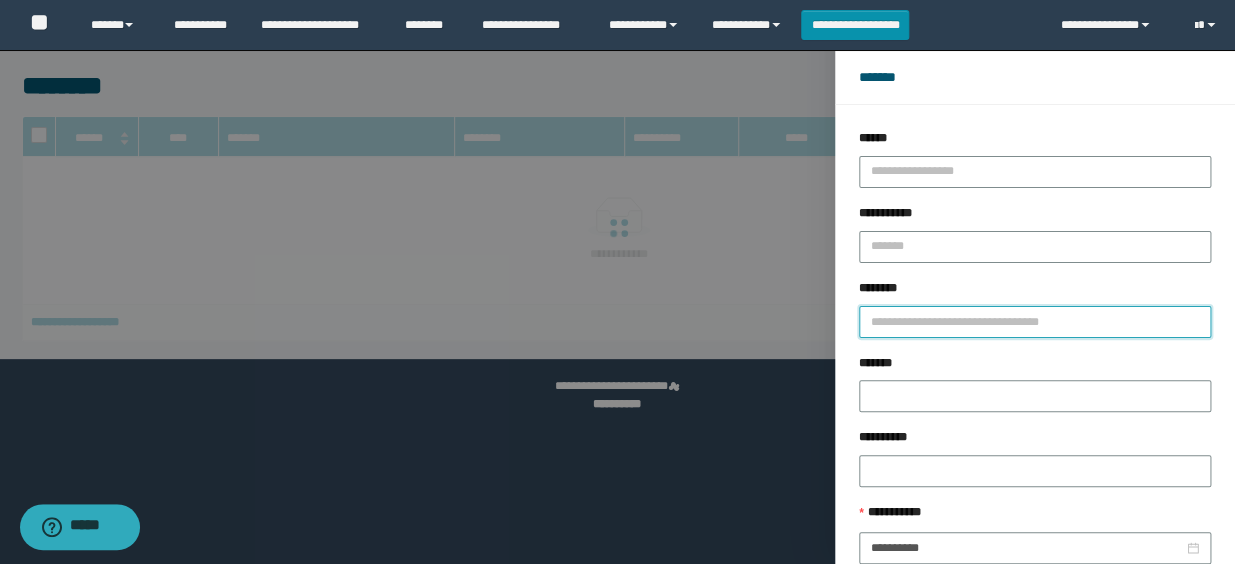 paste on "********" 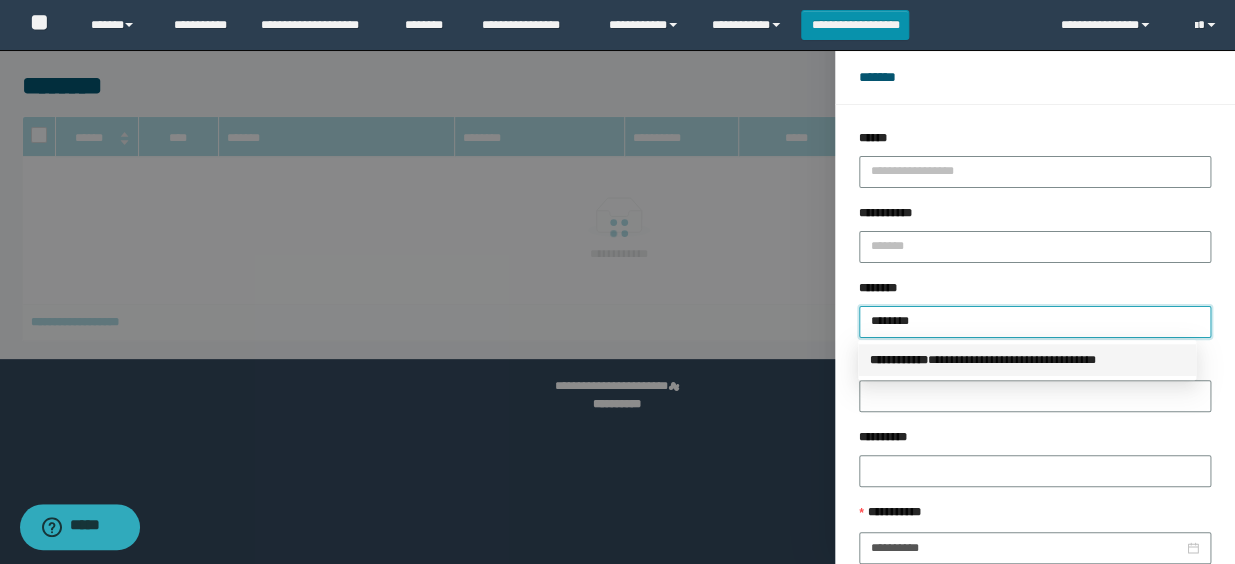 click on "**********" at bounding box center (1027, 360) 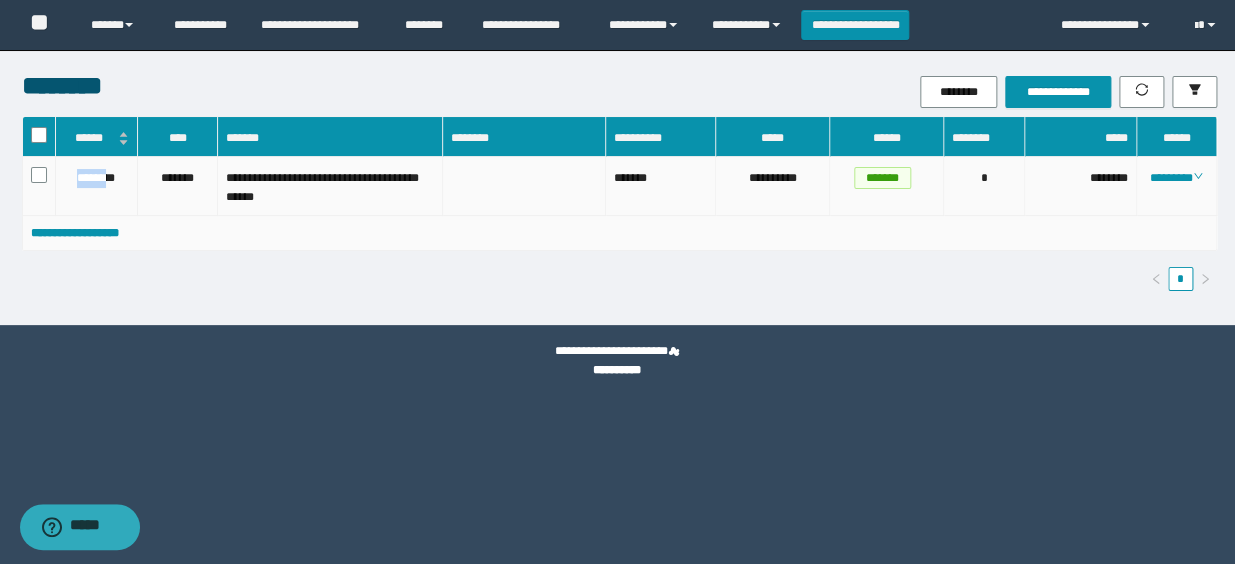 drag, startPoint x: 72, startPoint y: 172, endPoint x: 111, endPoint y: 194, distance: 44.777225 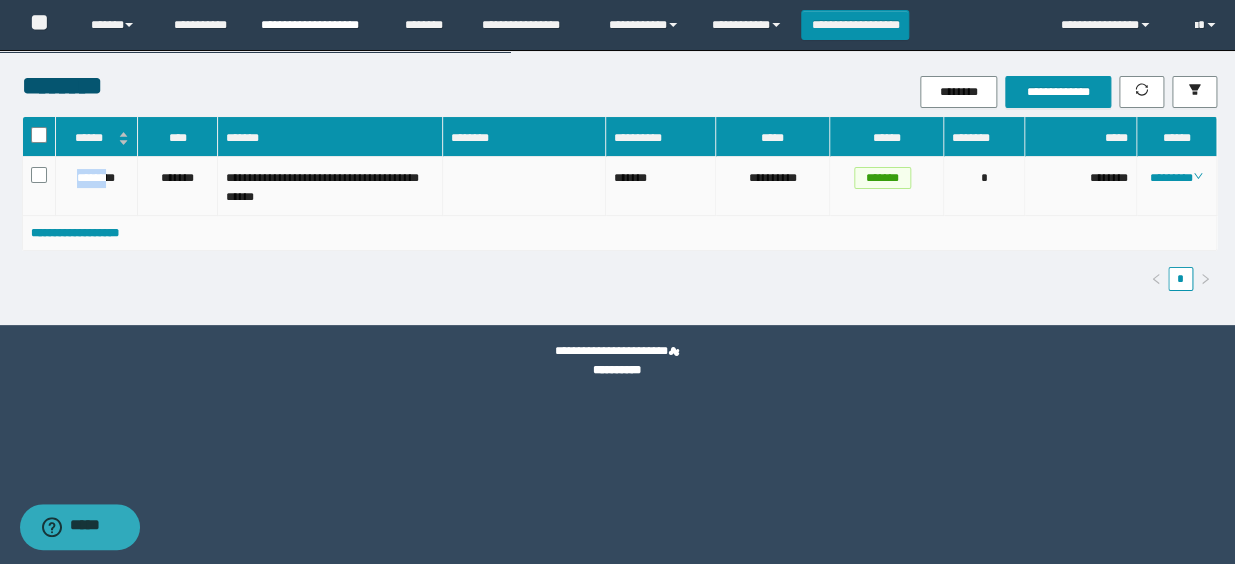 copy on "******" 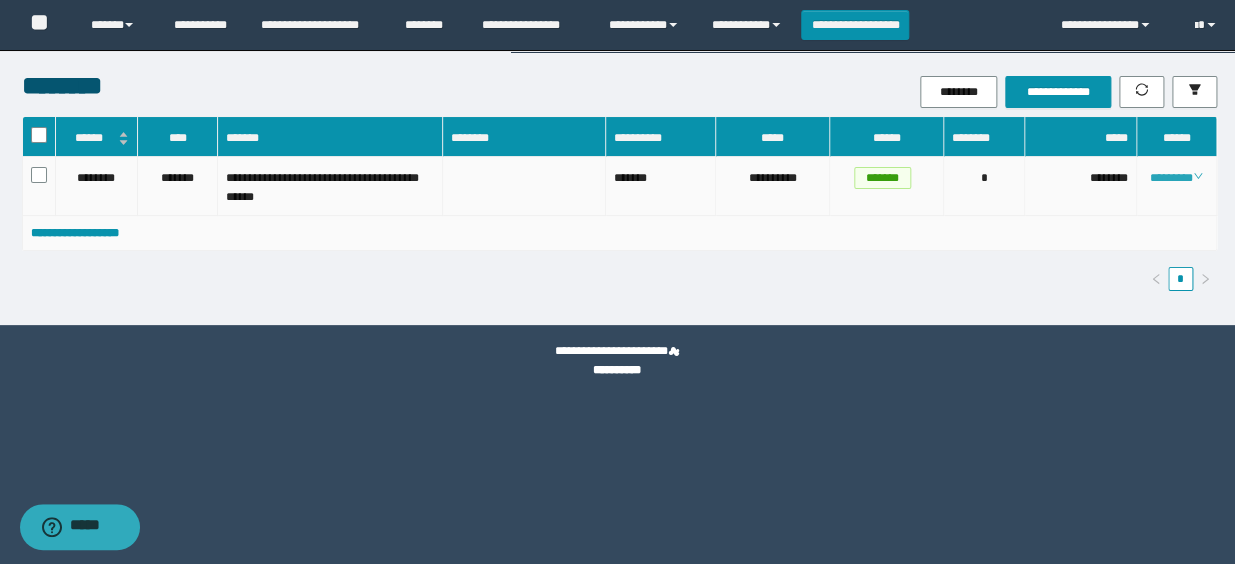 click on "********" at bounding box center (1176, 178) 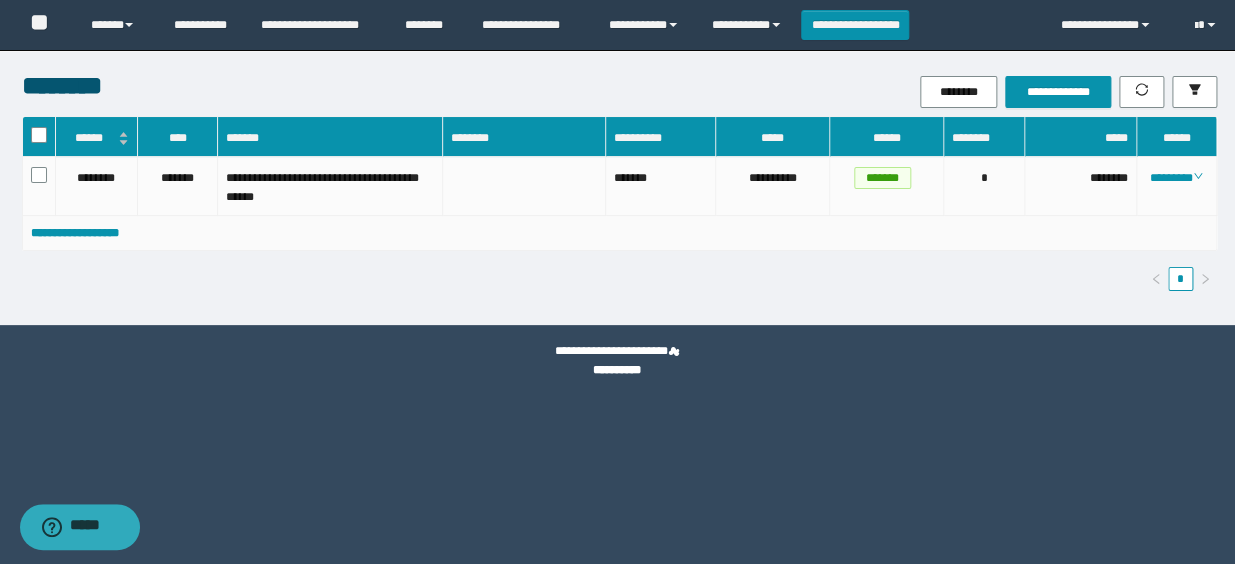 click on "**********" at bounding box center (619, 233) 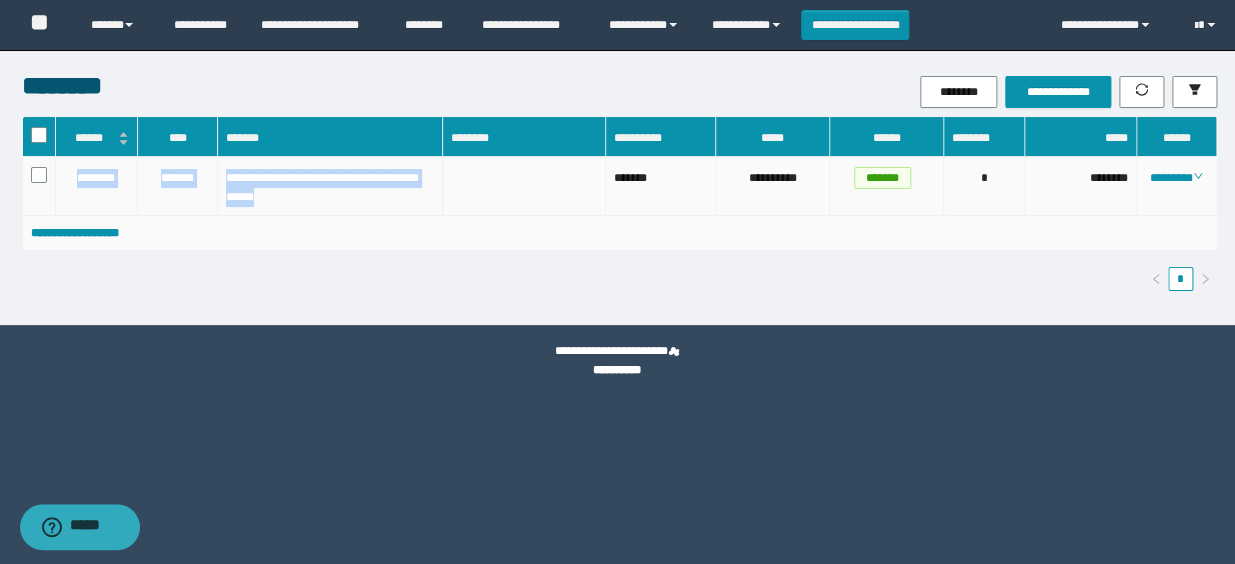 drag, startPoint x: 67, startPoint y: 172, endPoint x: 386, endPoint y: 208, distance: 321.02493 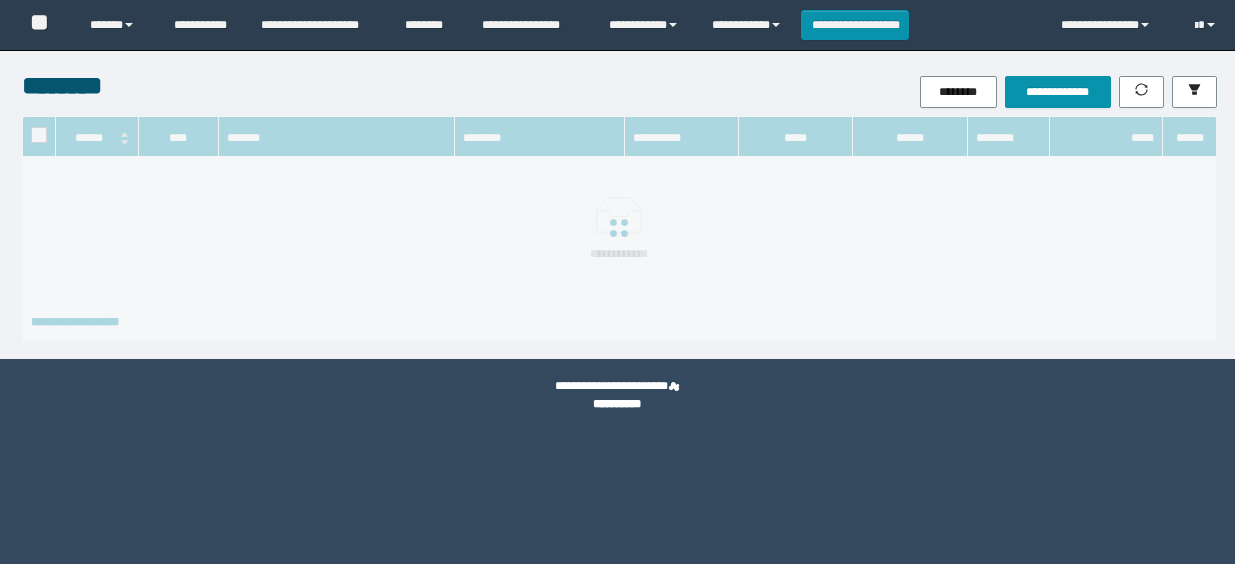 scroll, scrollTop: 0, scrollLeft: 0, axis: both 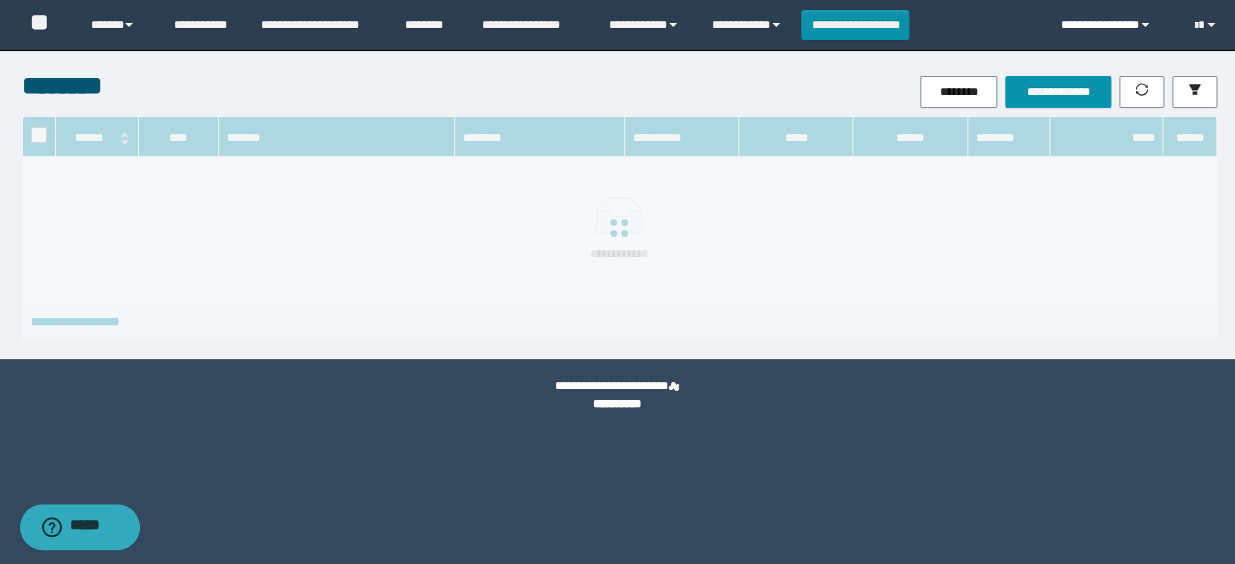 click on "**********" at bounding box center [1113, 25] 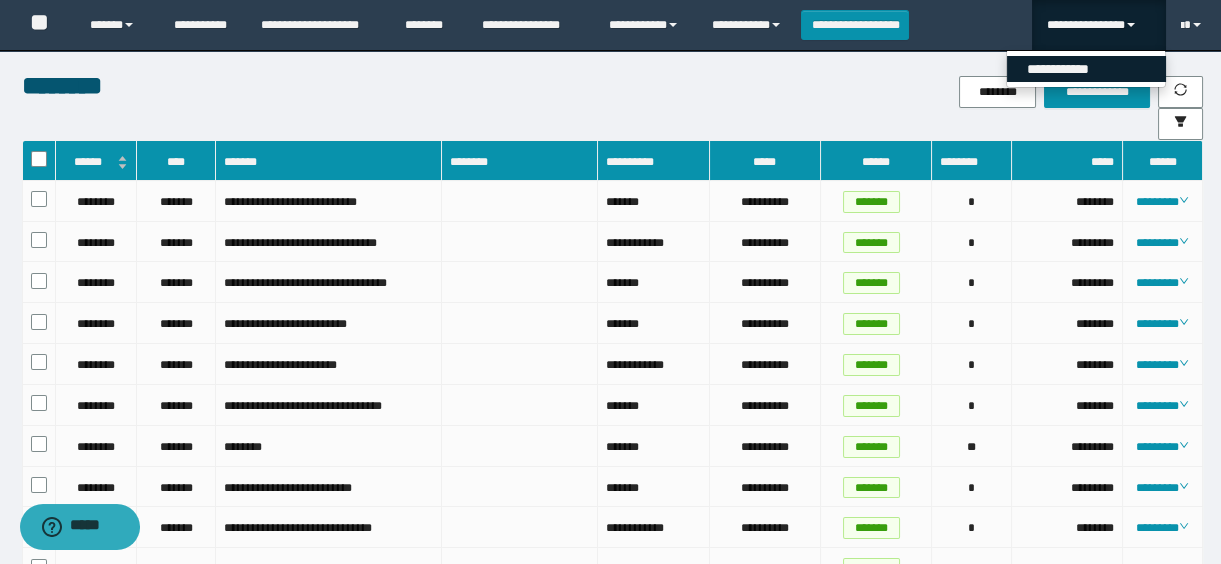click on "**********" at bounding box center [1086, 69] 